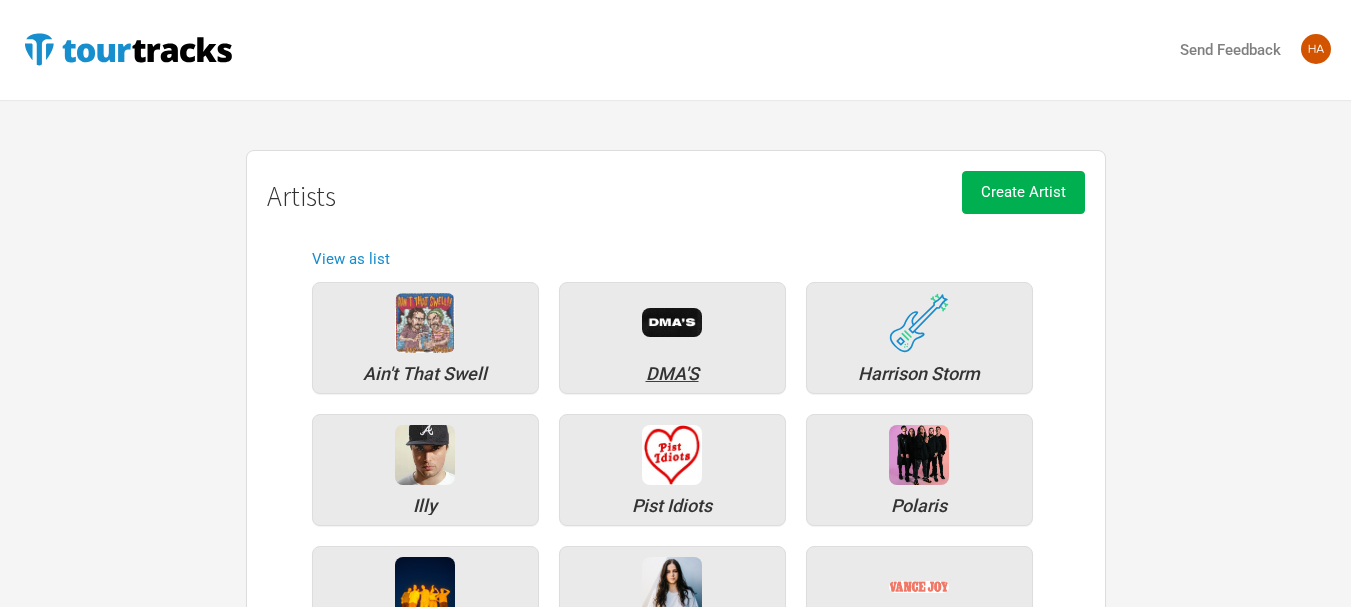 scroll, scrollTop: 100, scrollLeft: 0, axis: vertical 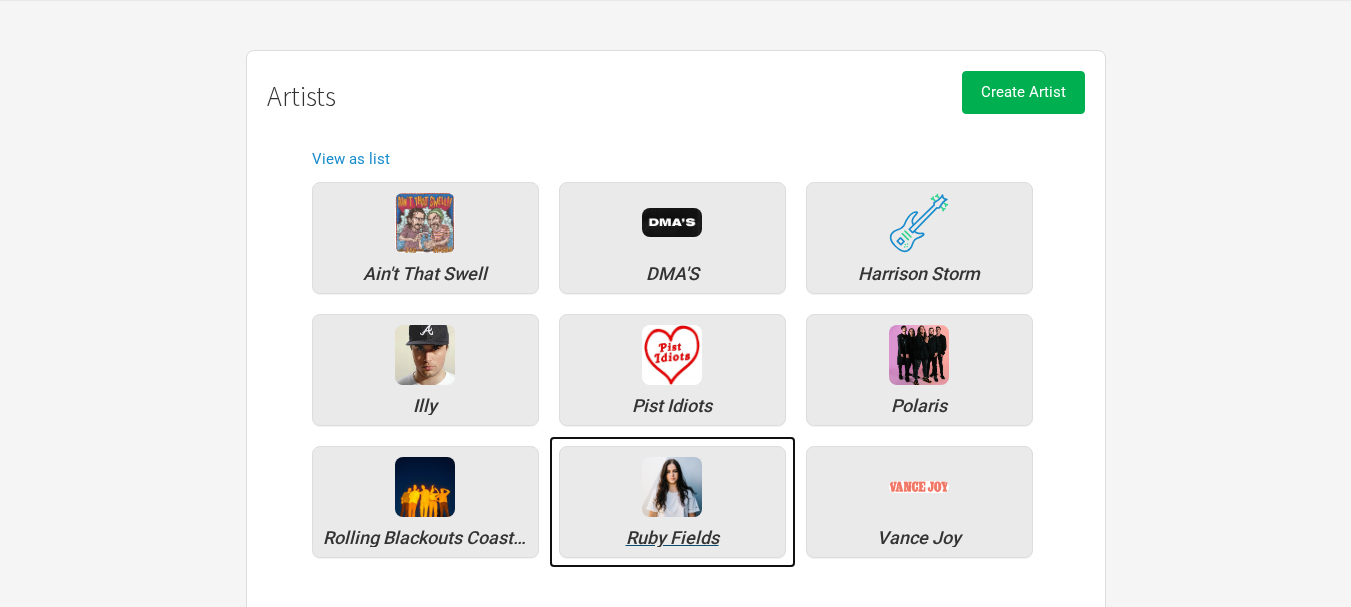 click at bounding box center [672, 487] 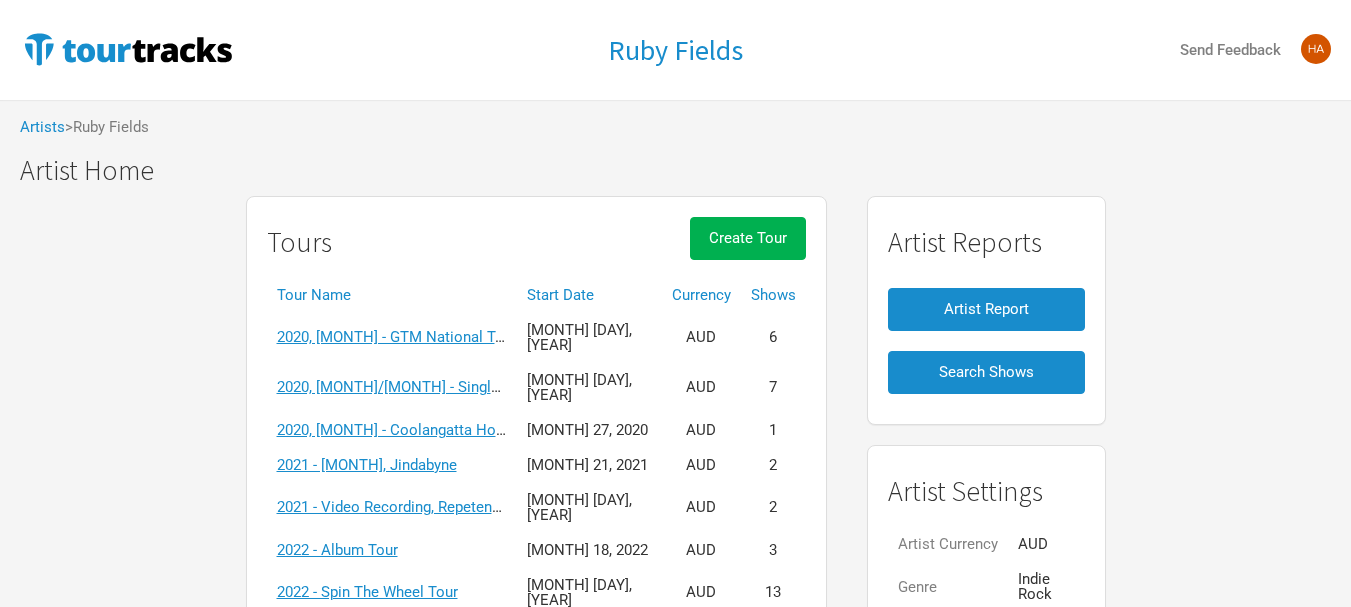 scroll, scrollTop: 200, scrollLeft: 0, axis: vertical 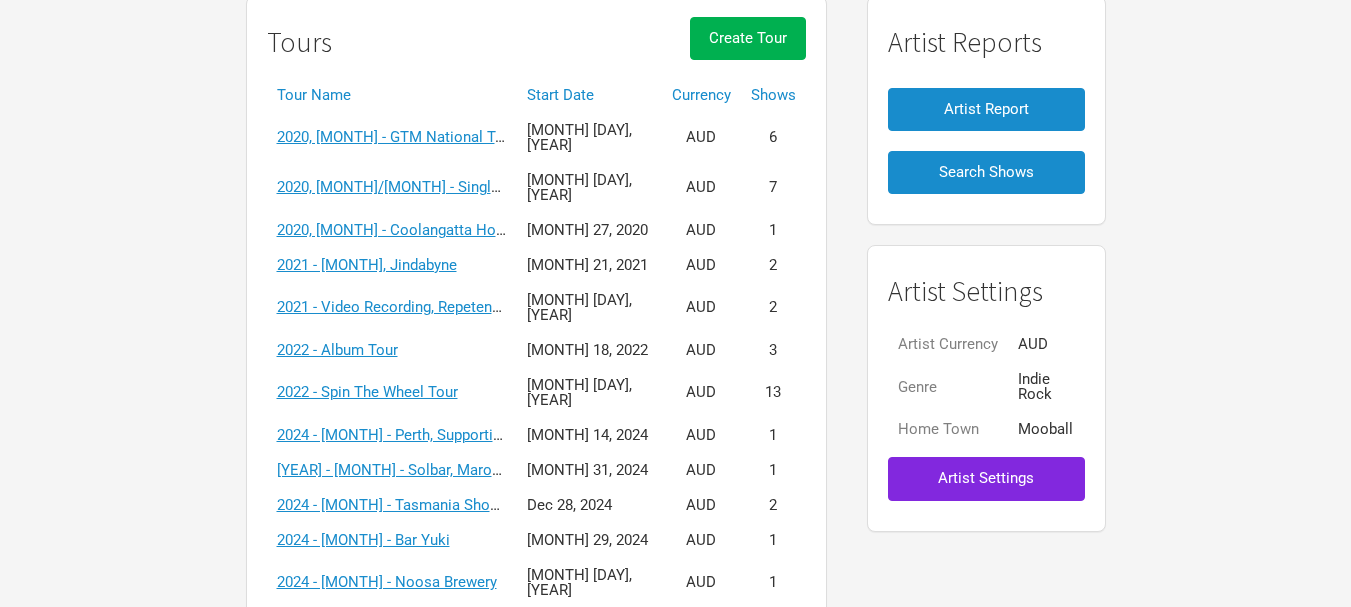 click on "Start Date" at bounding box center [589, 95] 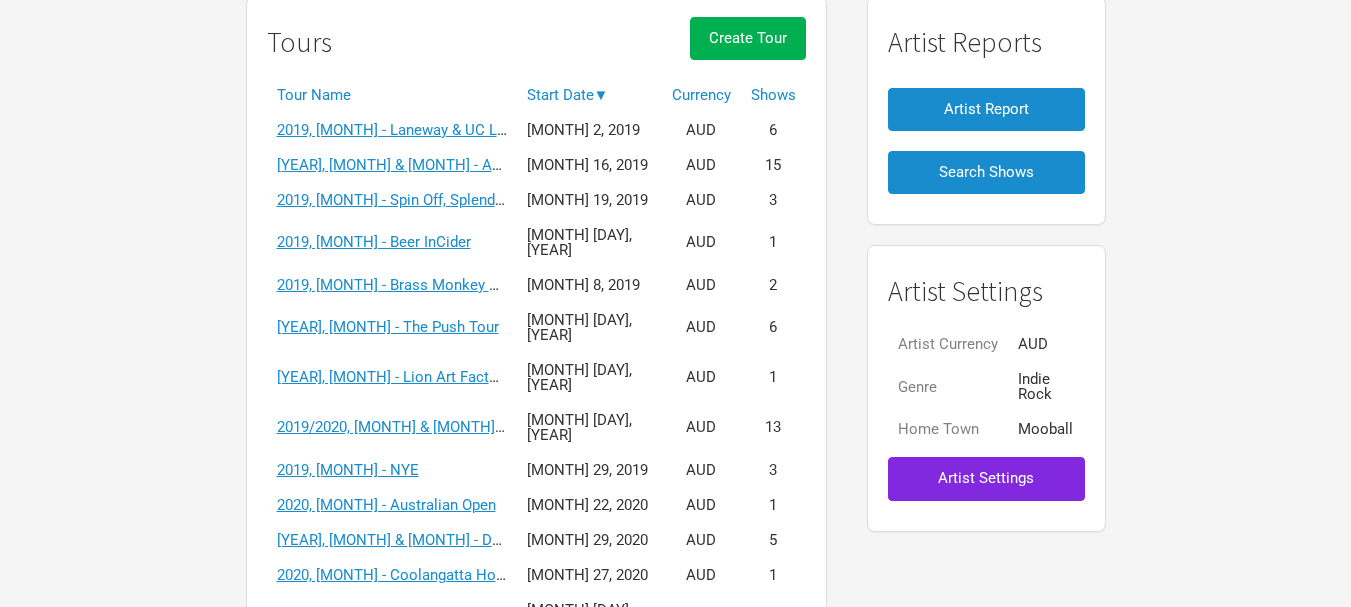 click on "Start Date ▼" at bounding box center [589, 95] 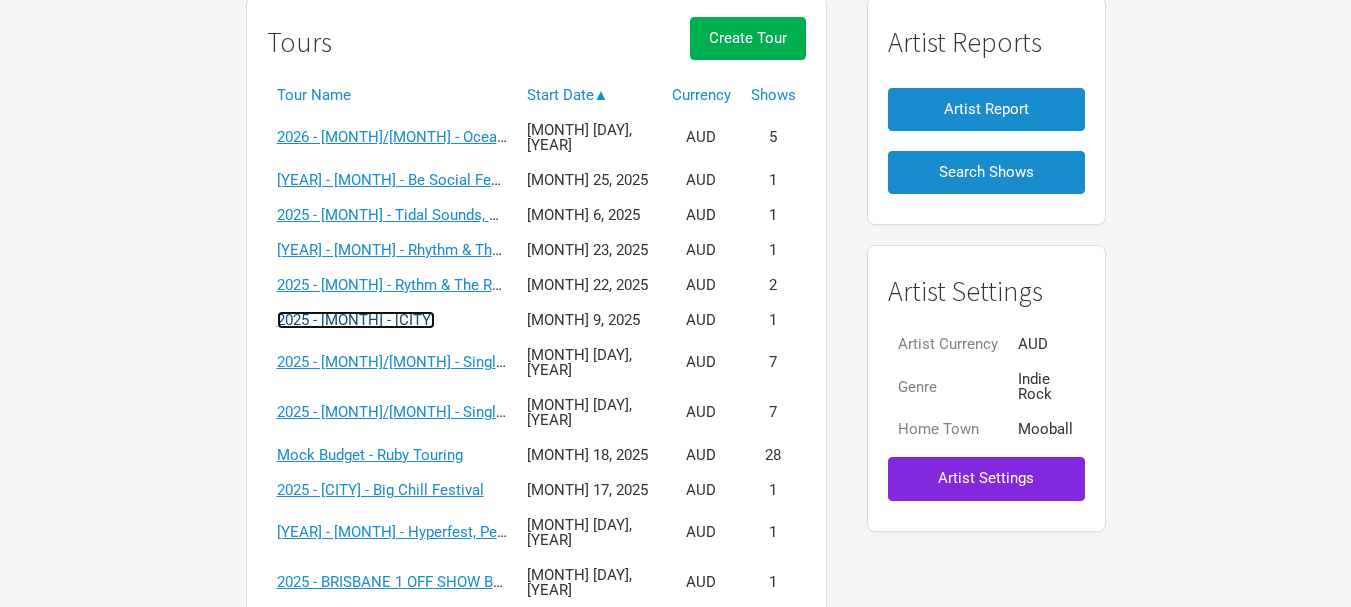 click on "2025 - [MONTH] - [CITY]" at bounding box center [356, 320] 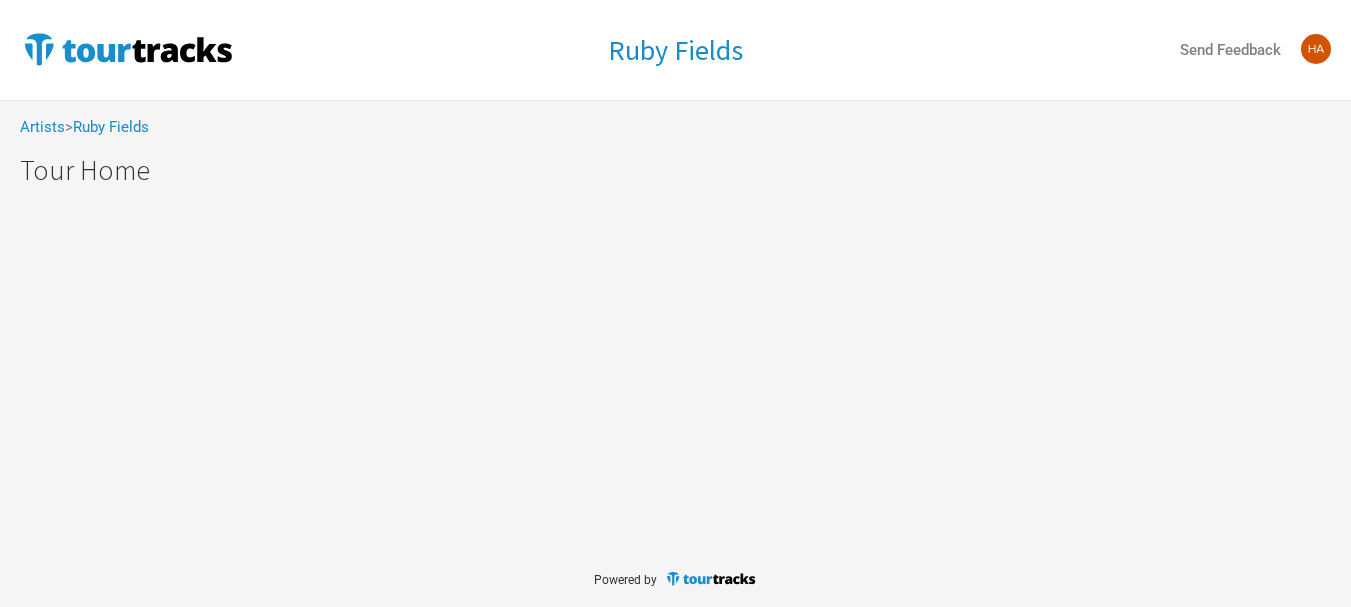 scroll, scrollTop: 0, scrollLeft: 0, axis: both 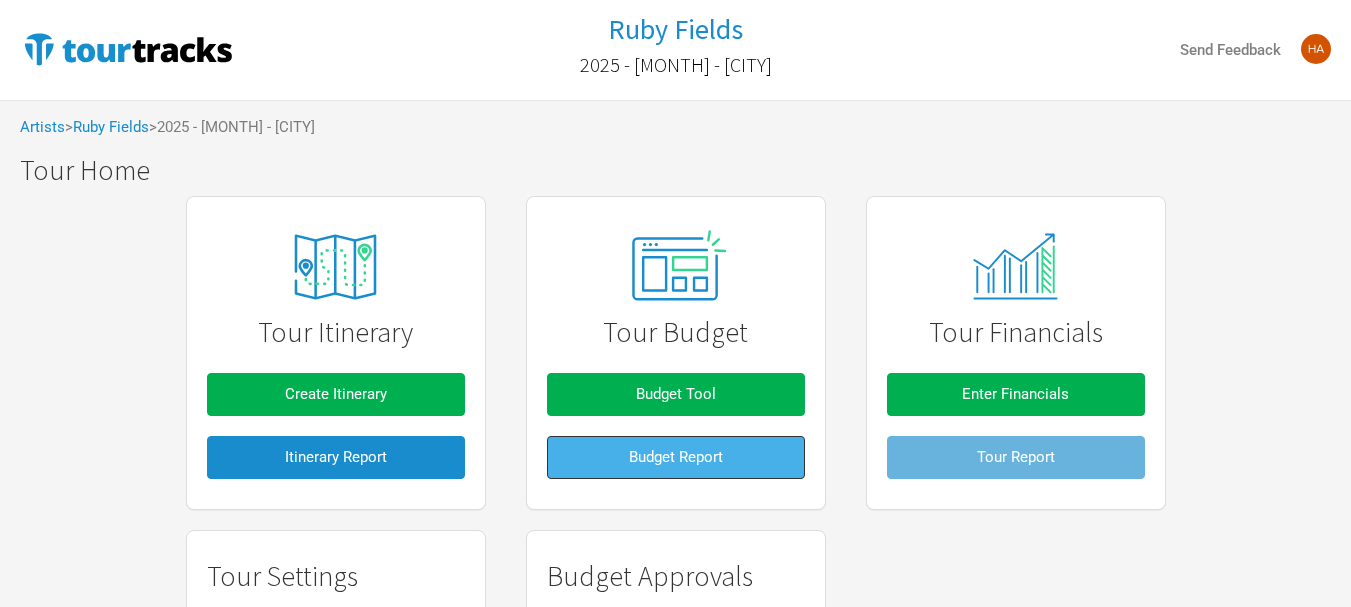 click on "Budget Report" at bounding box center [676, 457] 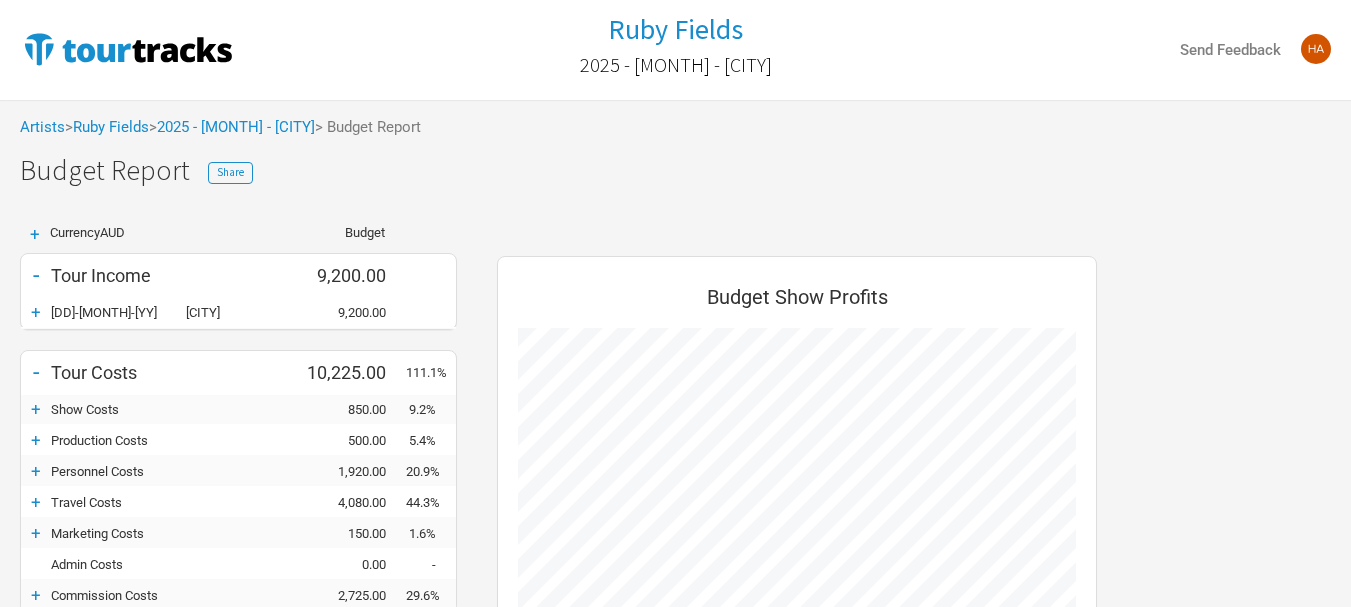 scroll, scrollTop: 999415, scrollLeft: 999360, axis: both 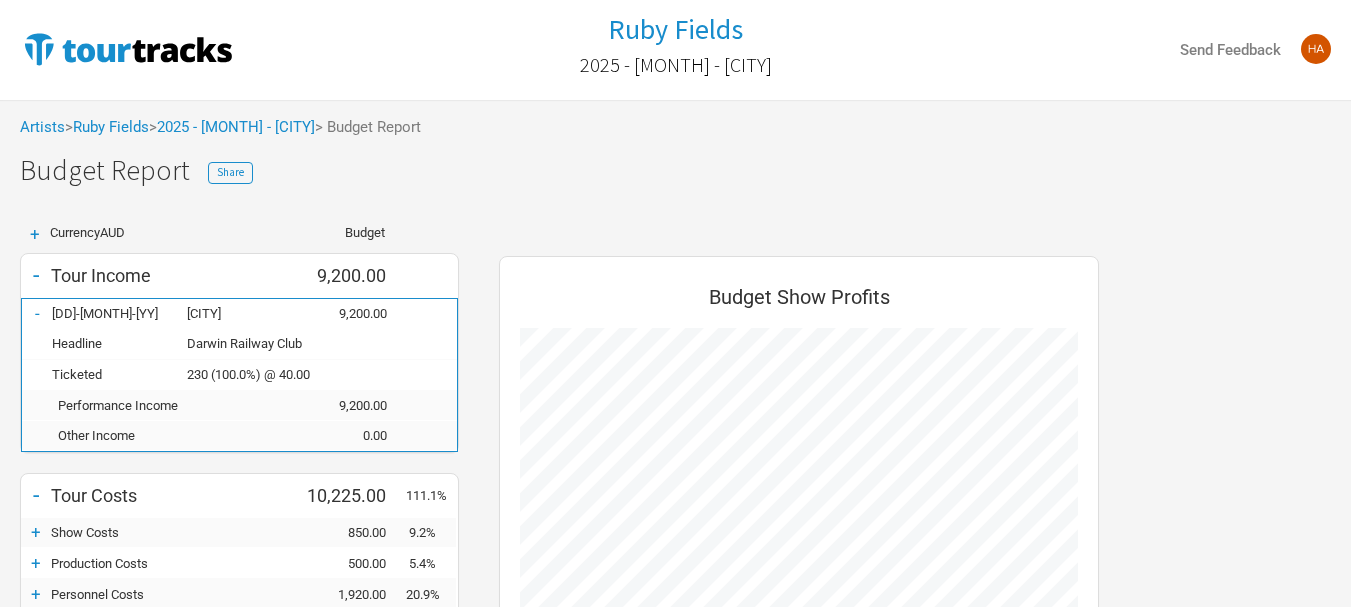 click on "Artists > Ruby Fields > 2025 - [MONTH] - Darwin > Budget Report" at bounding box center [675, 127] 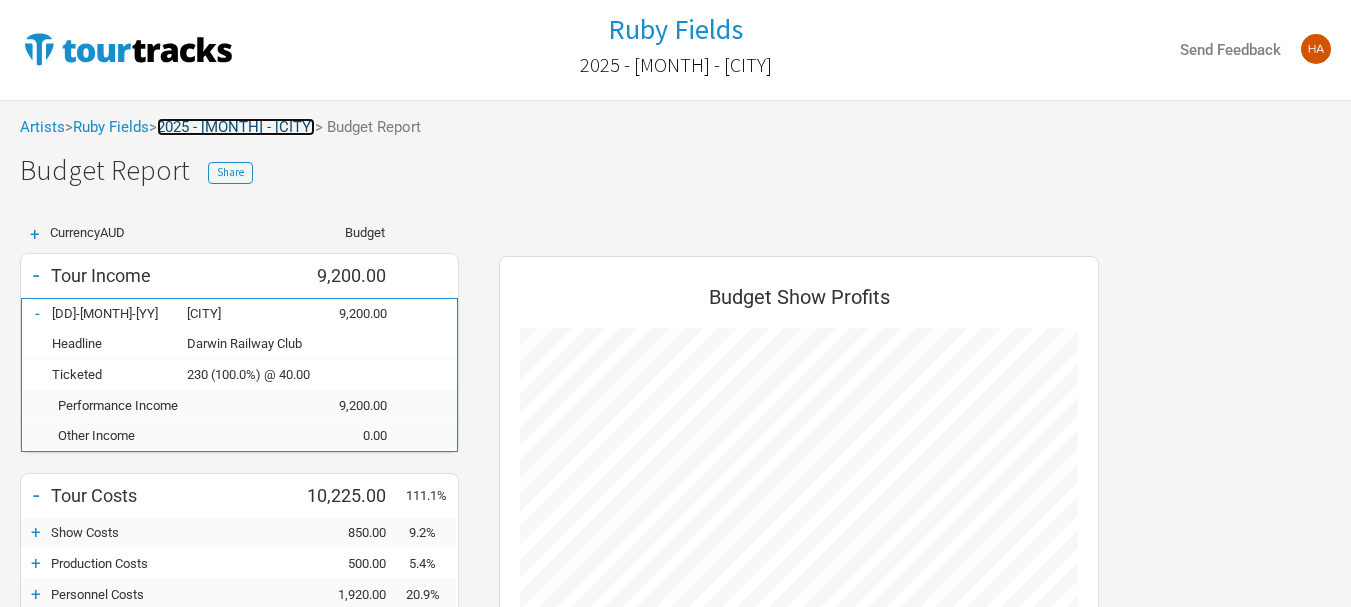 click on "2025 - [MONTH] - [CITY]" at bounding box center [236, 127] 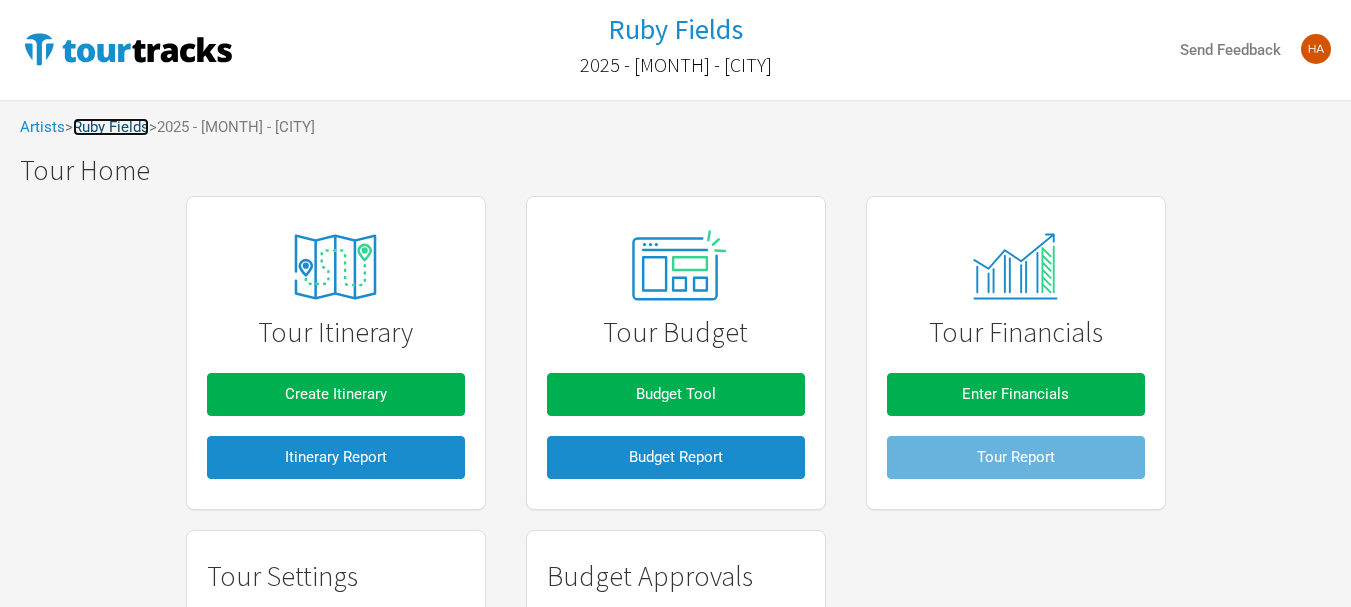click on "Ruby Fields" at bounding box center [111, 127] 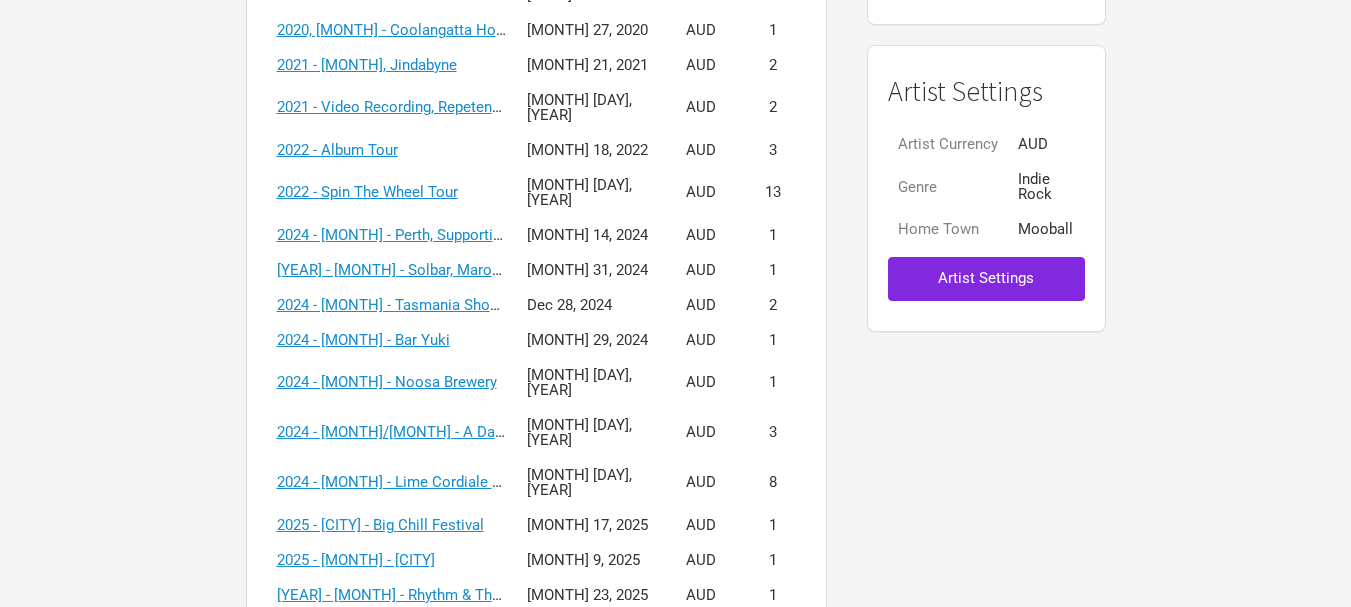 scroll, scrollTop: 100, scrollLeft: 0, axis: vertical 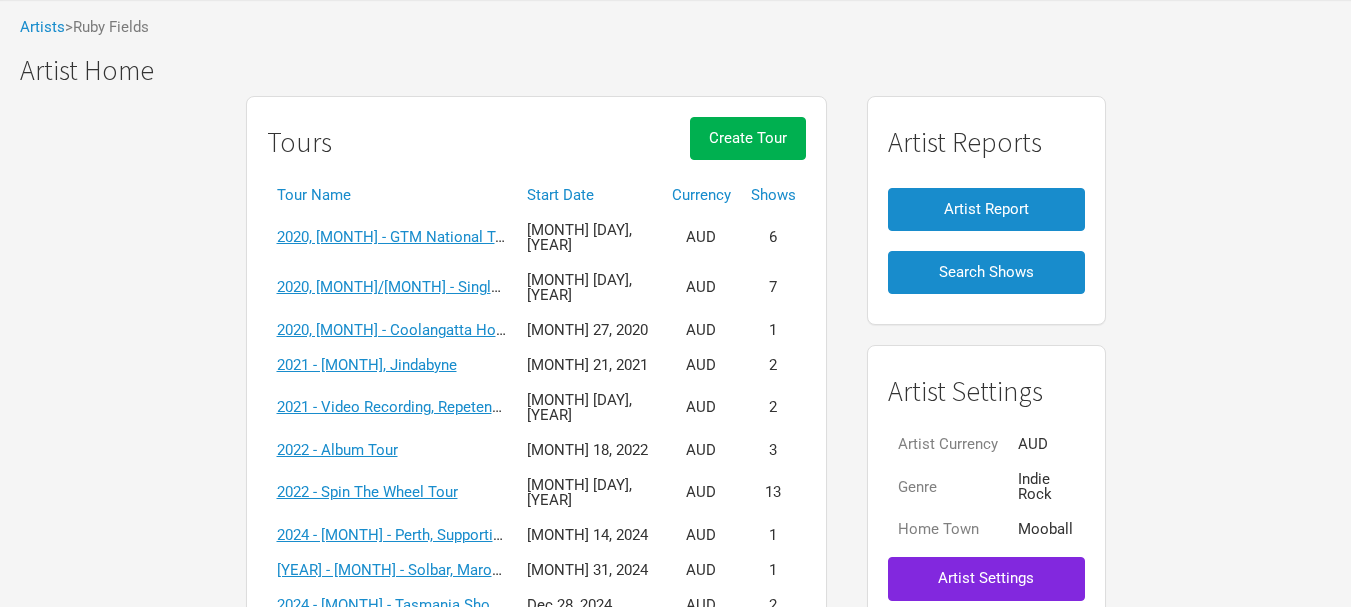 click on "Start Date" at bounding box center (589, 195) 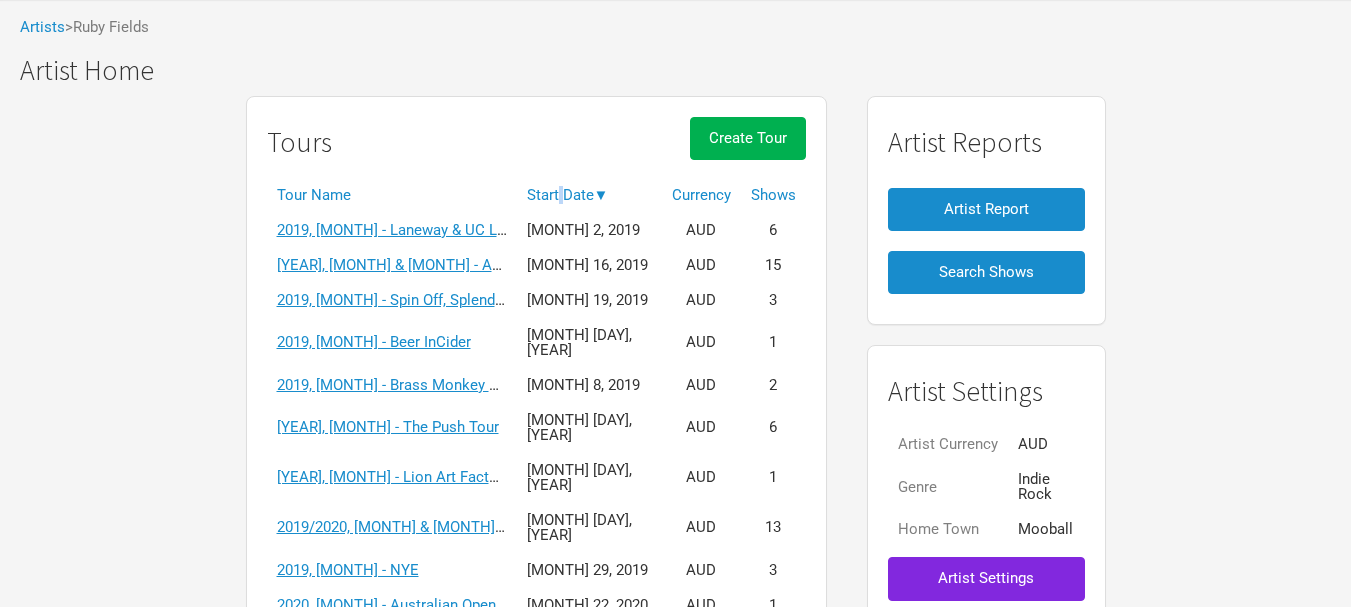 click on "Start Date ▼" at bounding box center [589, 195] 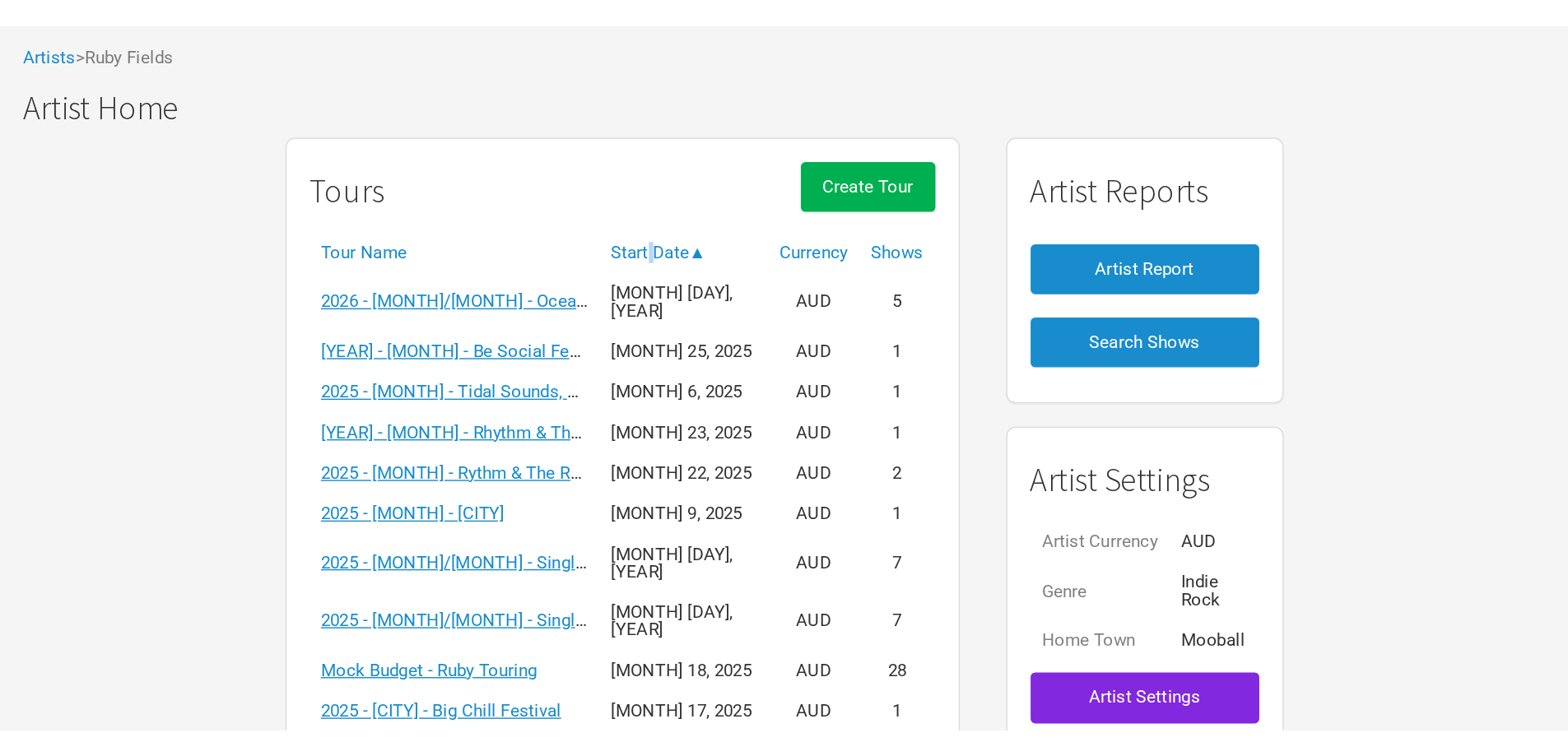 scroll, scrollTop: 165, scrollLeft: 0, axis: vertical 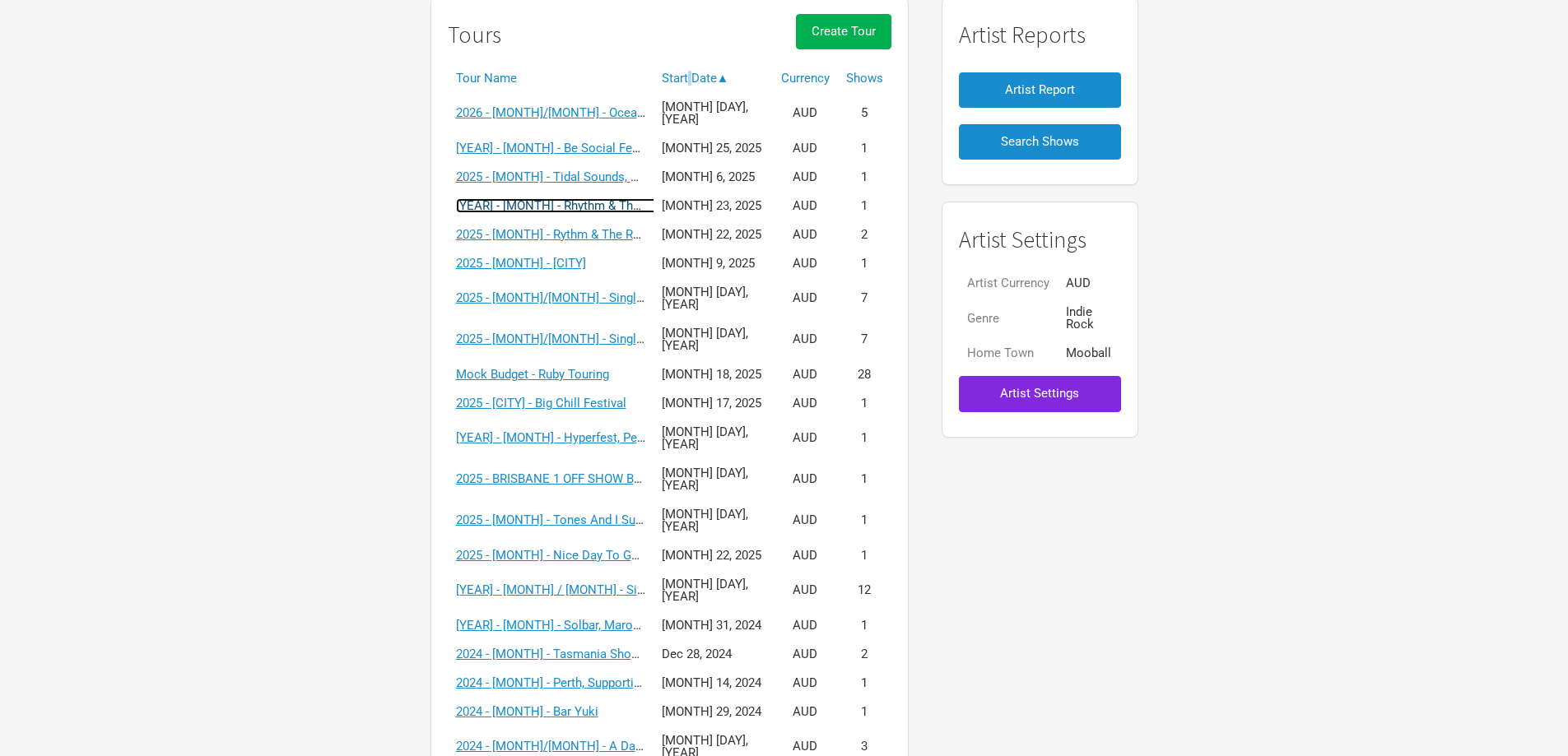 click on "[YEAR] - [MONTH] - Rhythm & The Reef, Mackay" at bounding box center [586, 206] 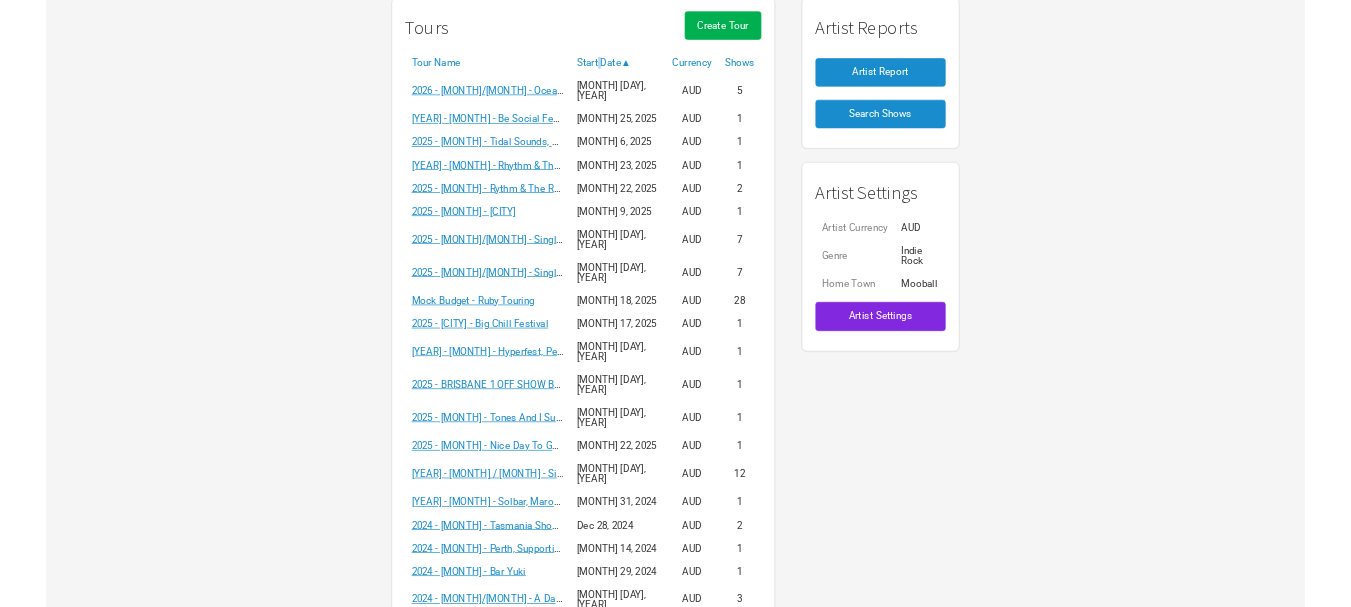 scroll, scrollTop: 0, scrollLeft: 0, axis: both 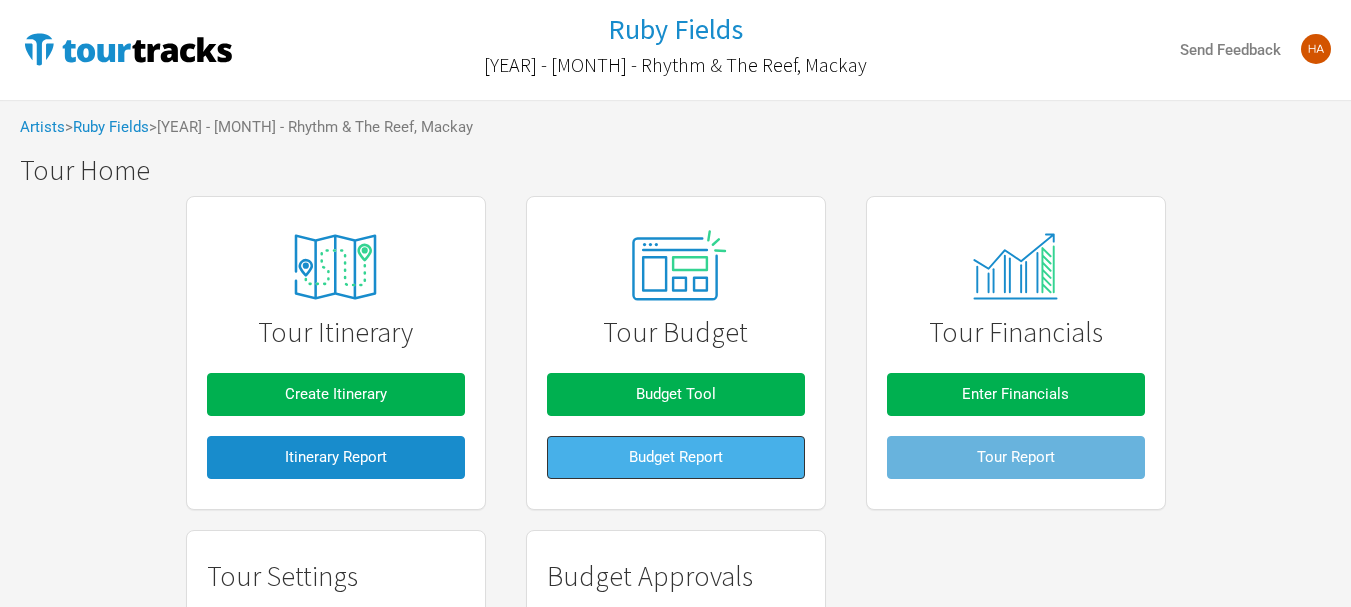 click on "Budget Report" at bounding box center (676, 457) 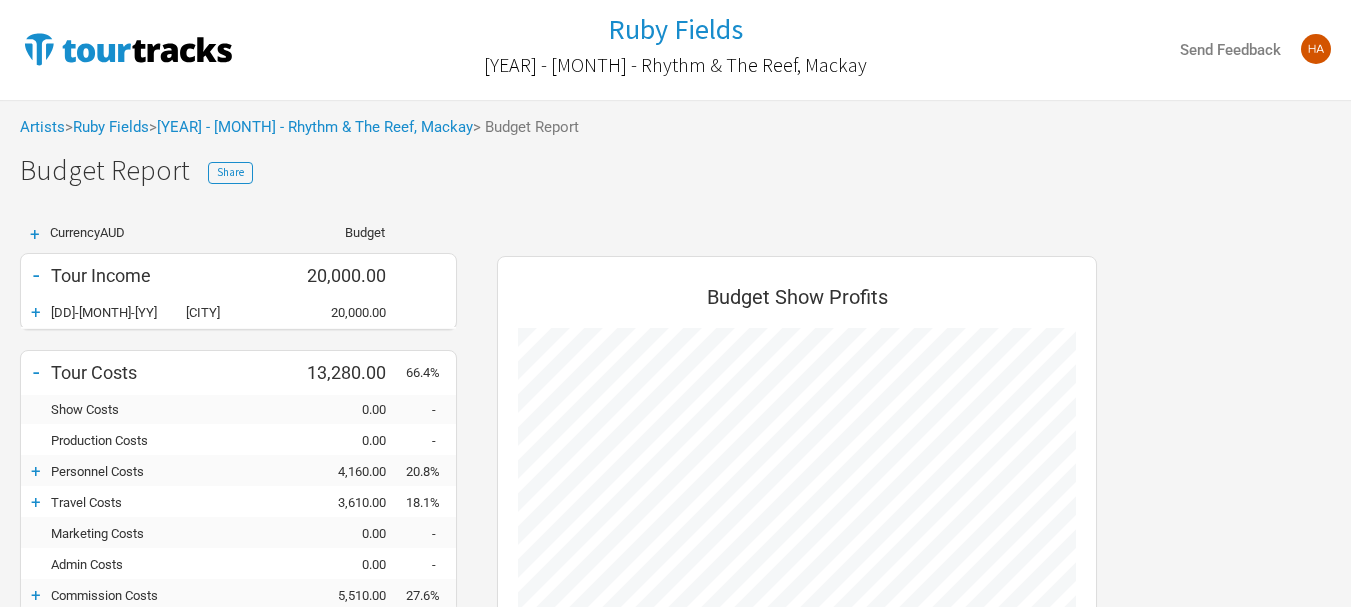 scroll, scrollTop: 999415, scrollLeft: 999360, axis: both 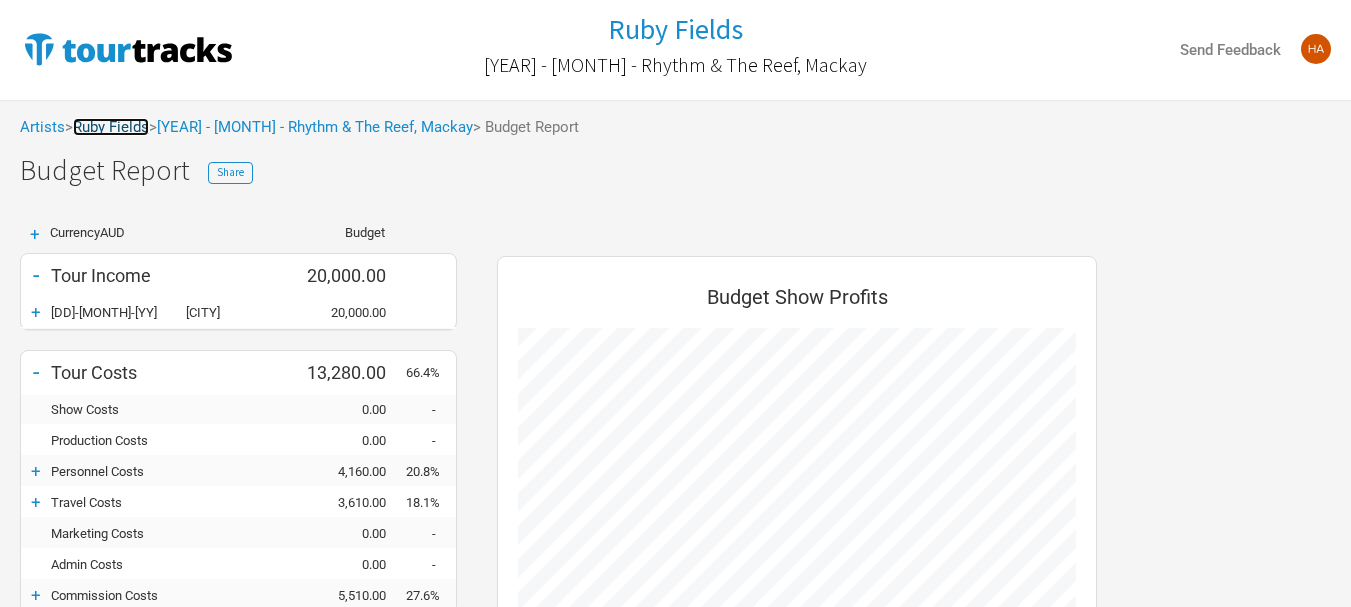 click on "Ruby Fields" at bounding box center (111, 127) 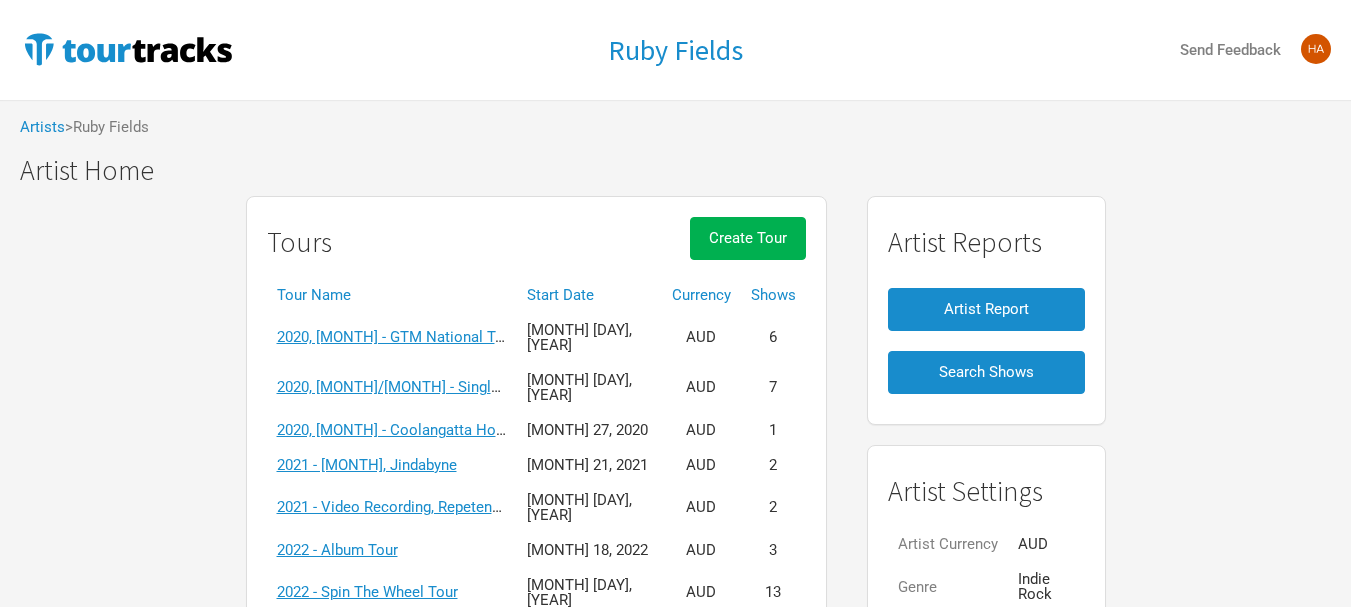 click on "Start Date" at bounding box center [589, 295] 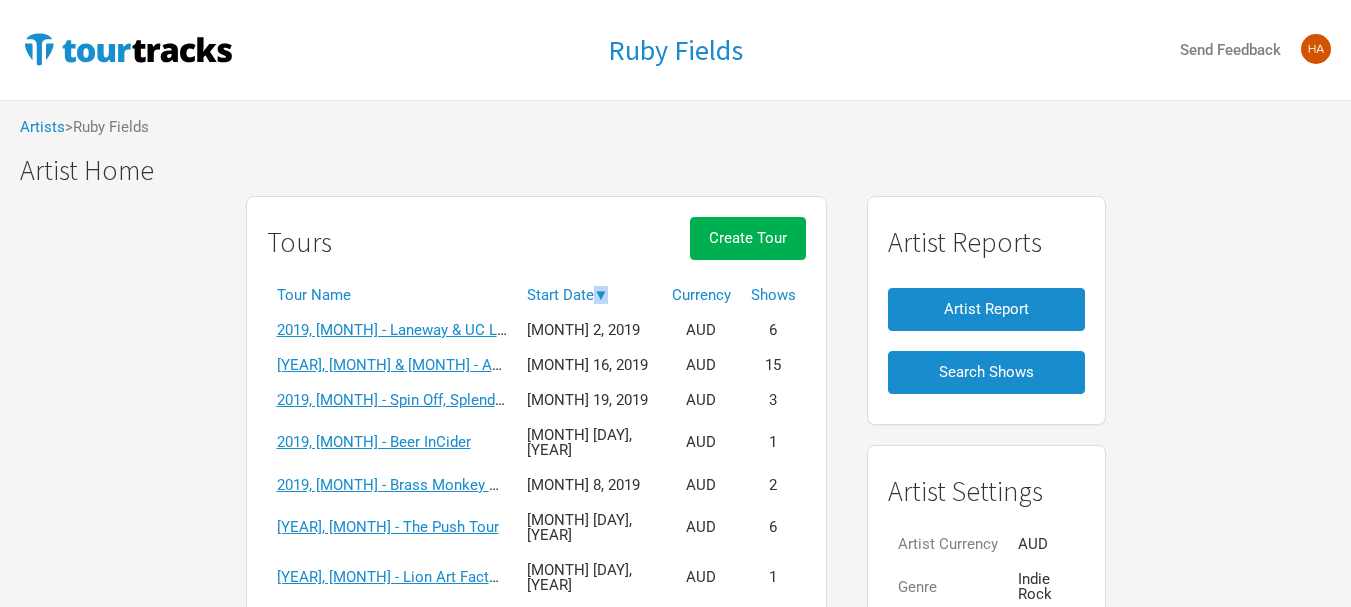 click on "Start Date ▼" at bounding box center (589, 295) 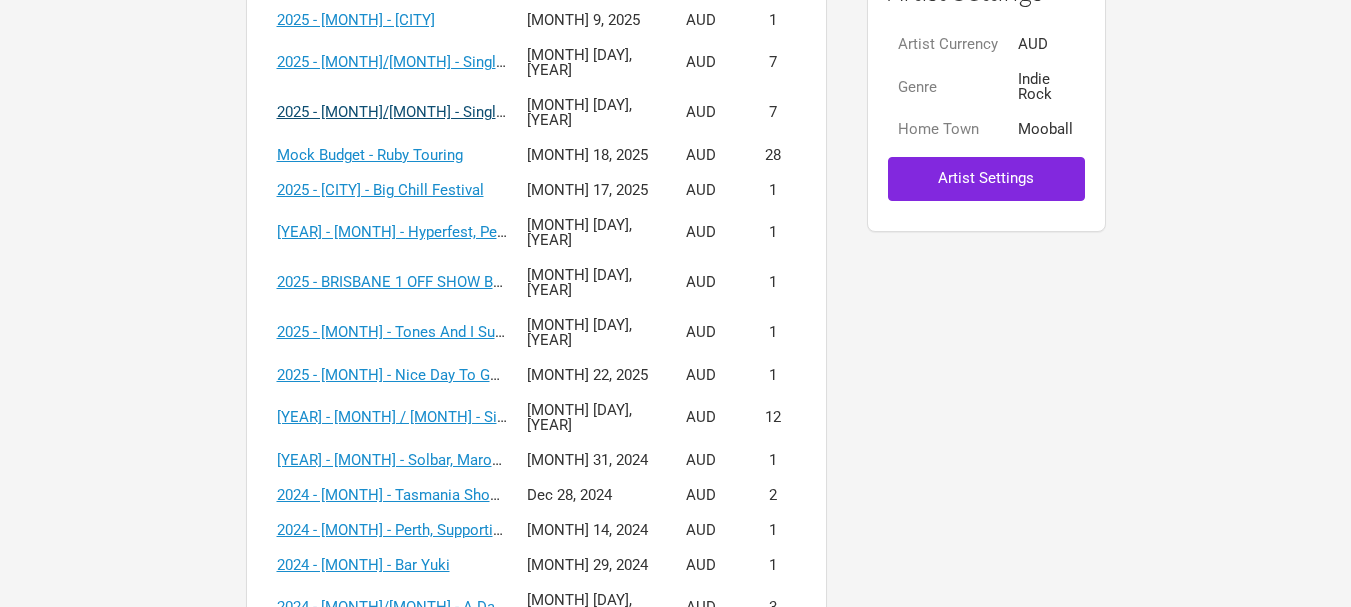scroll, scrollTop: 200, scrollLeft: 0, axis: vertical 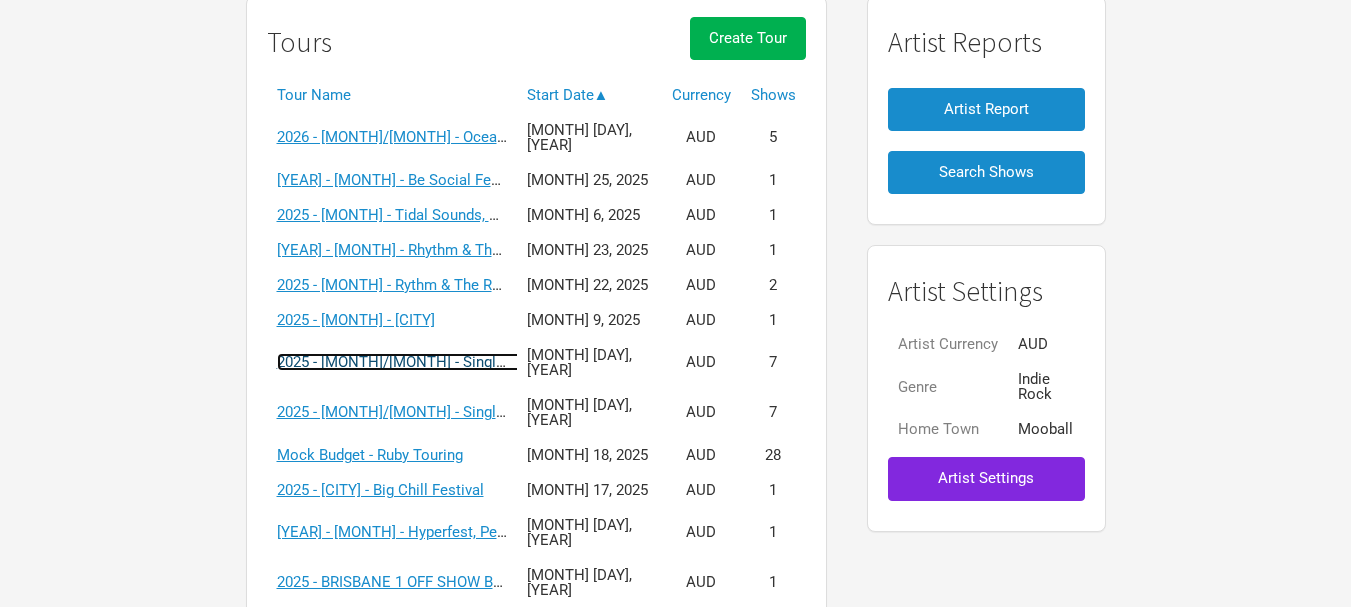 click on "2025 - [MONTH]/[MONTH] - Single Tour (ACTUALS)" at bounding box center [447, 362] 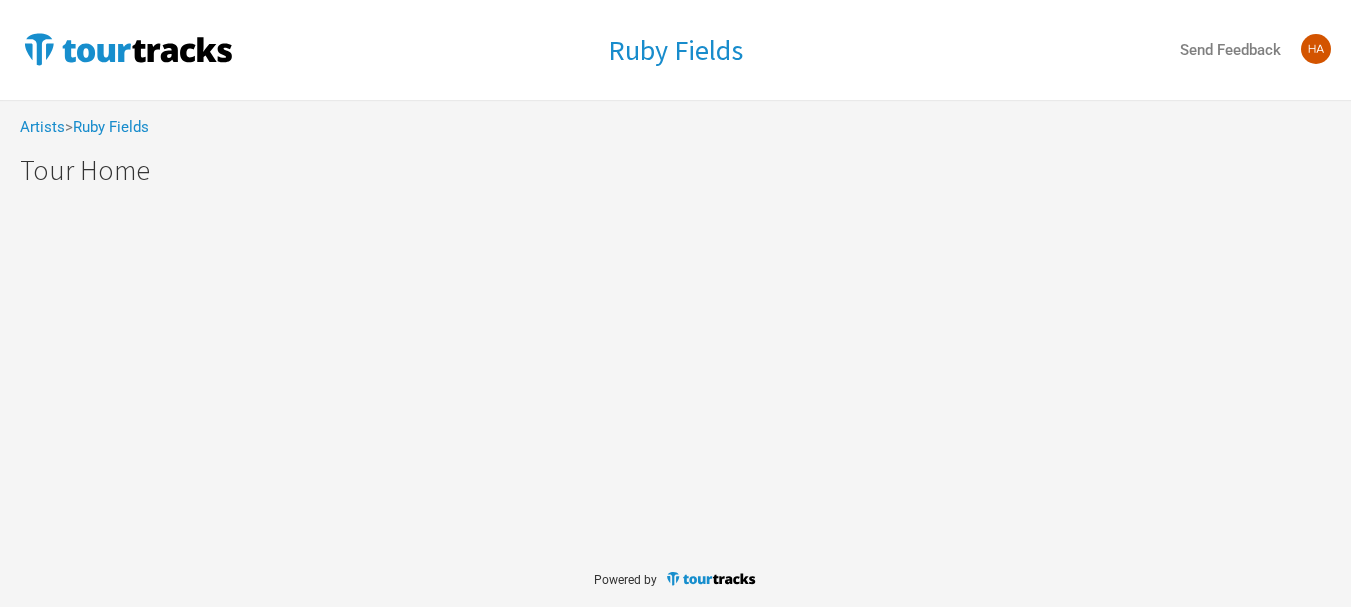 scroll, scrollTop: 0, scrollLeft: 0, axis: both 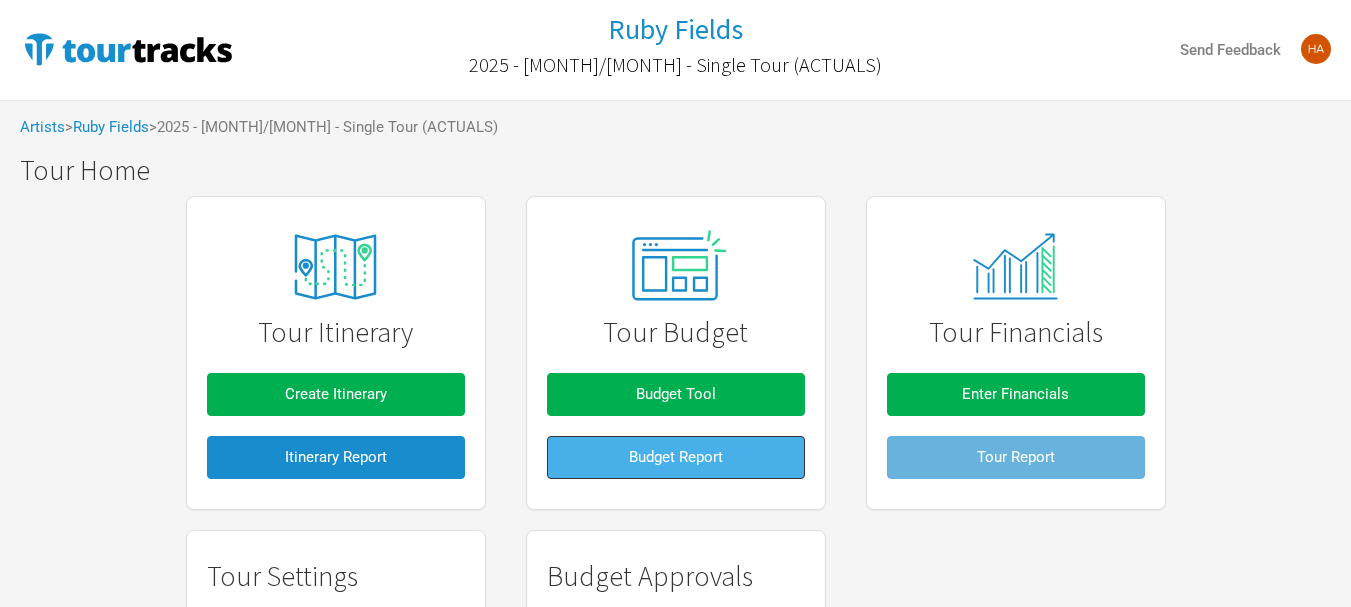 click on "Budget Report" at bounding box center [676, 457] 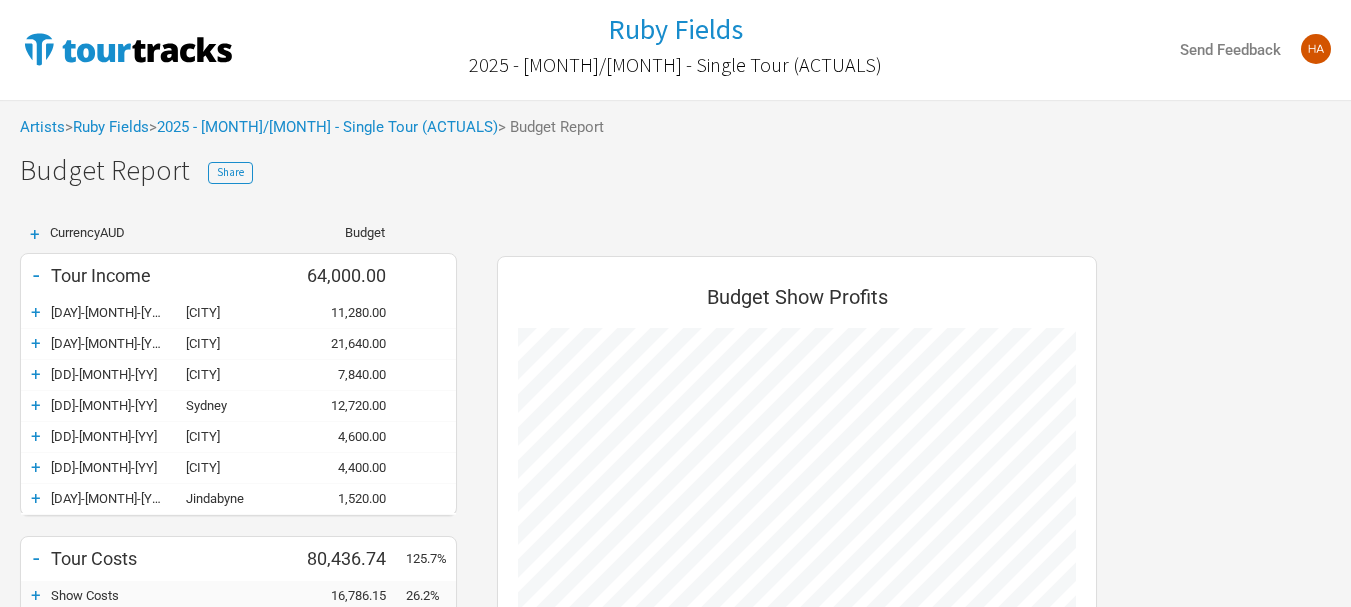 scroll, scrollTop: 999229, scrollLeft: 999360, axis: both 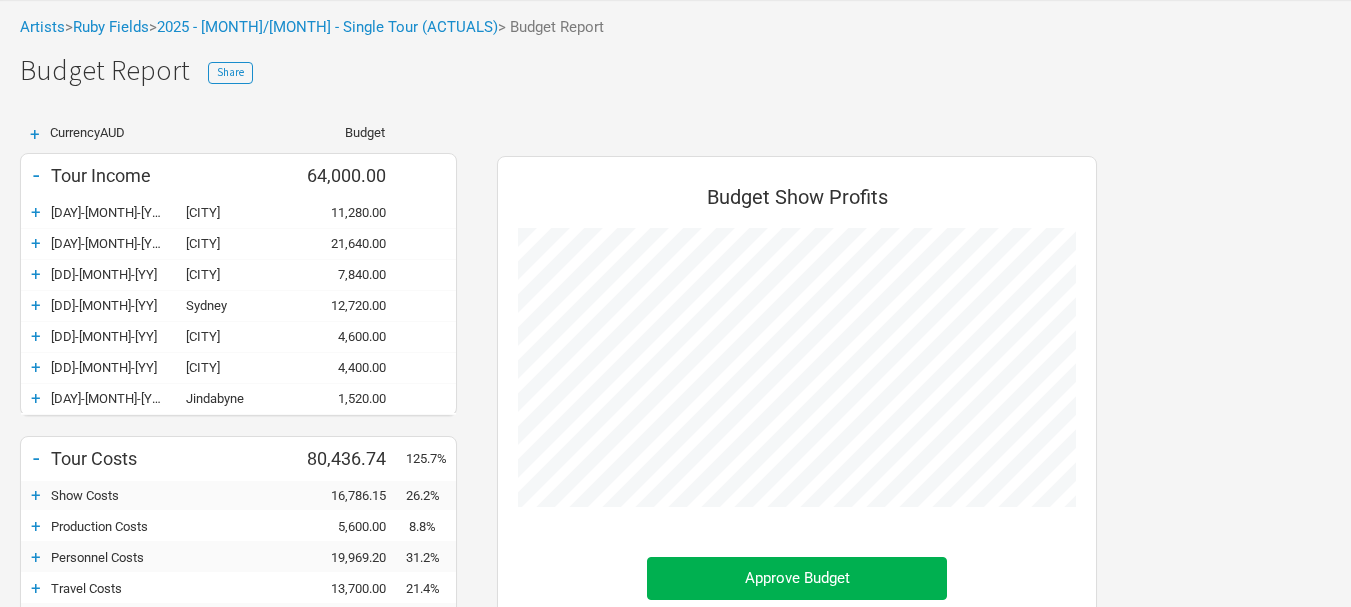 click on "+" at bounding box center [36, 212] 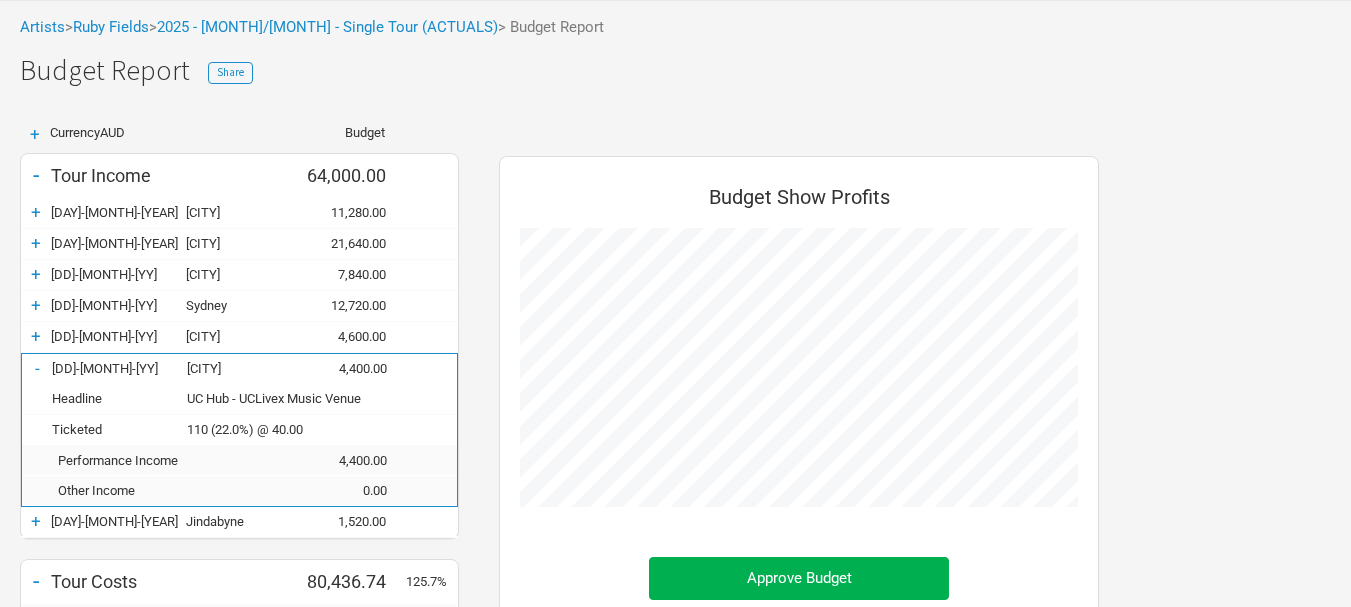click on "+" at bounding box center (36, 212) 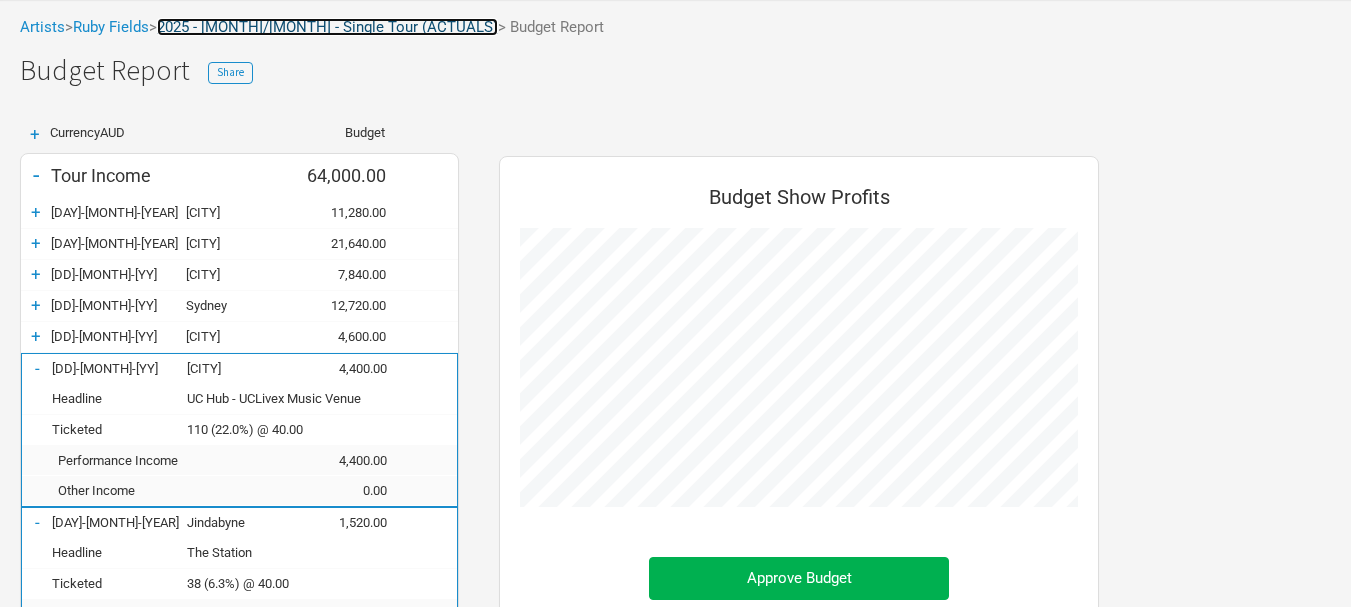 click on "2025 - [MONTH]/[MONTH] - Single Tour (ACTUALS)" at bounding box center [327, 27] 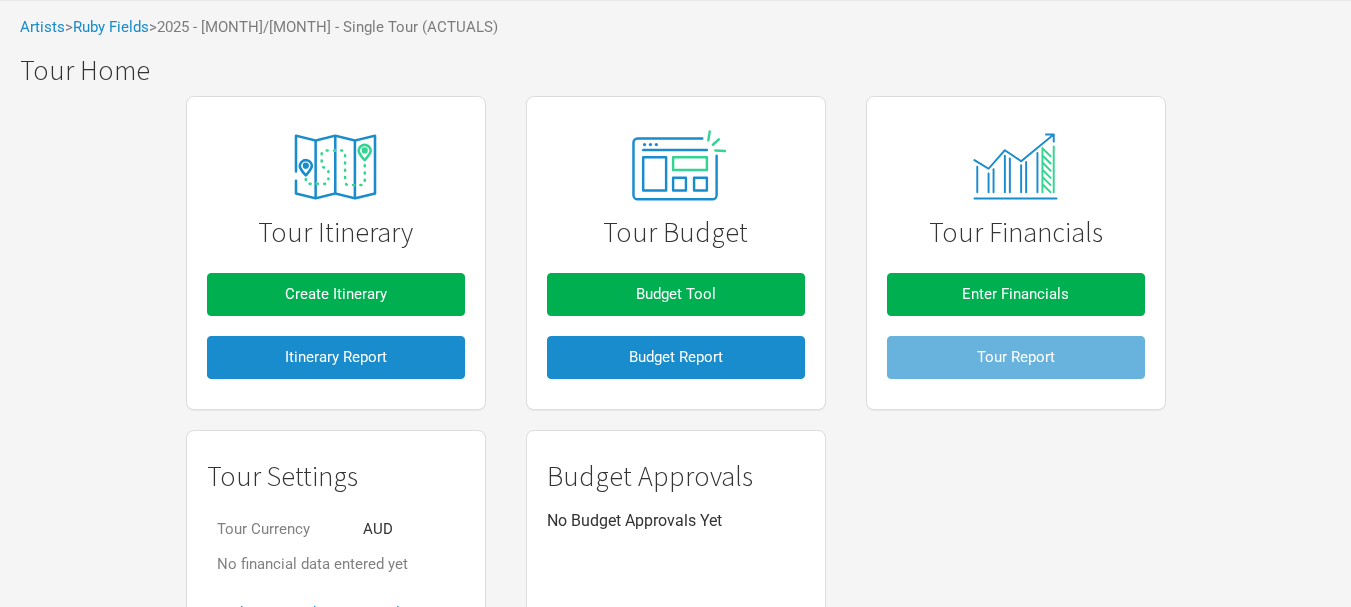 scroll, scrollTop: 0, scrollLeft: 0, axis: both 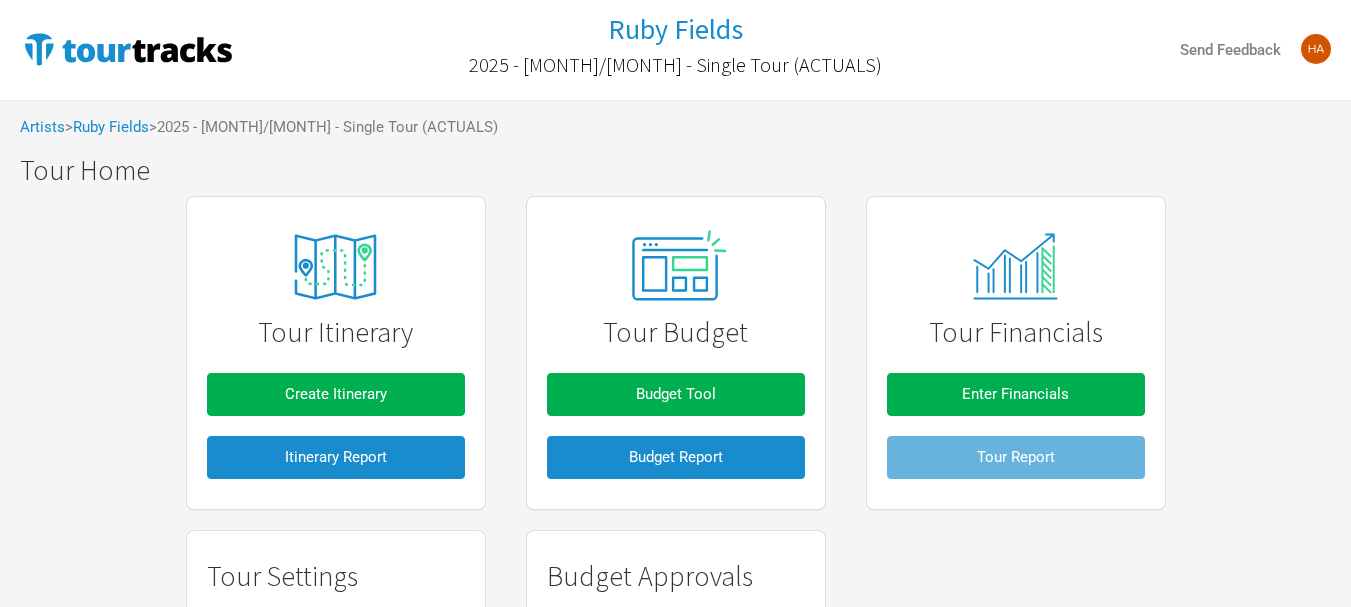 click on "Artists  >  Ruby Fields  >  2025 - [MONTH]/[MONTH] - Single Tour (ACTUALS)" at bounding box center (675, 127) 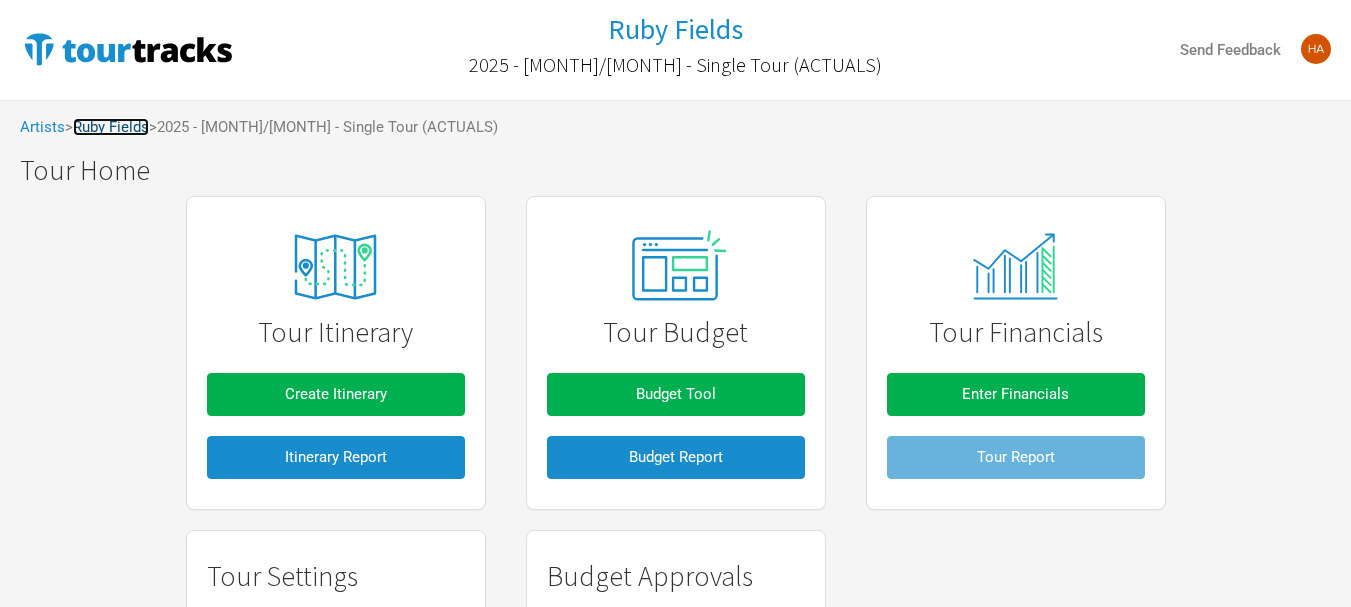 click on "Ruby Fields" at bounding box center [111, 127] 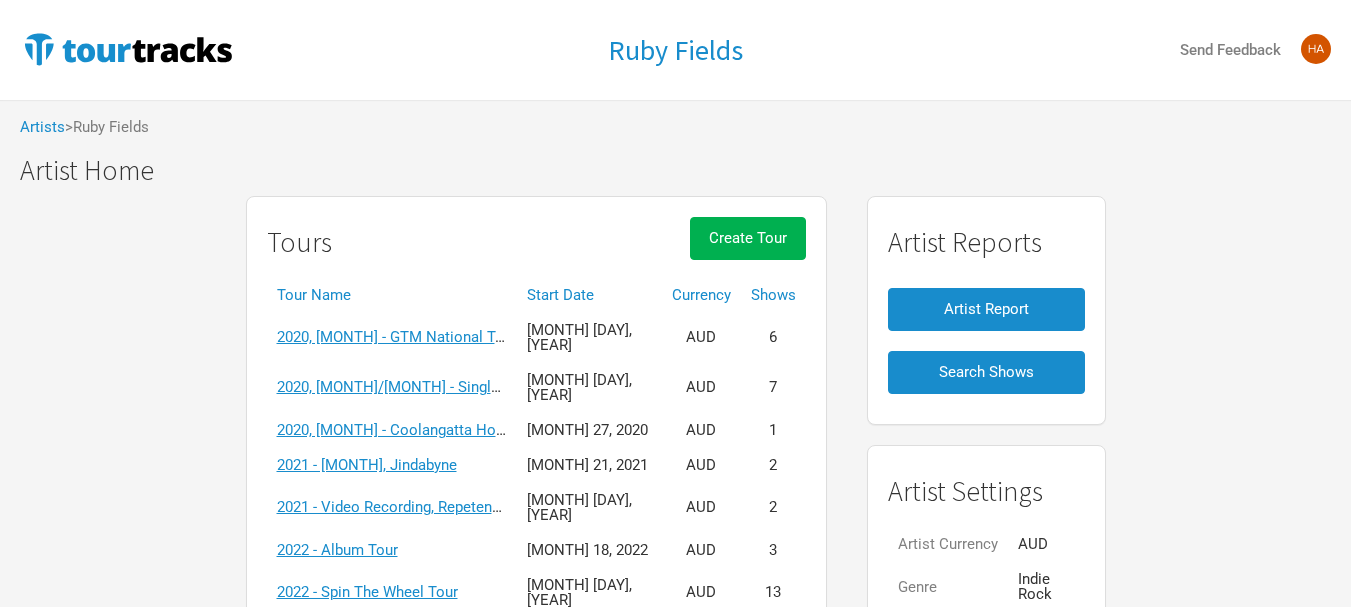 scroll, scrollTop: 100, scrollLeft: 0, axis: vertical 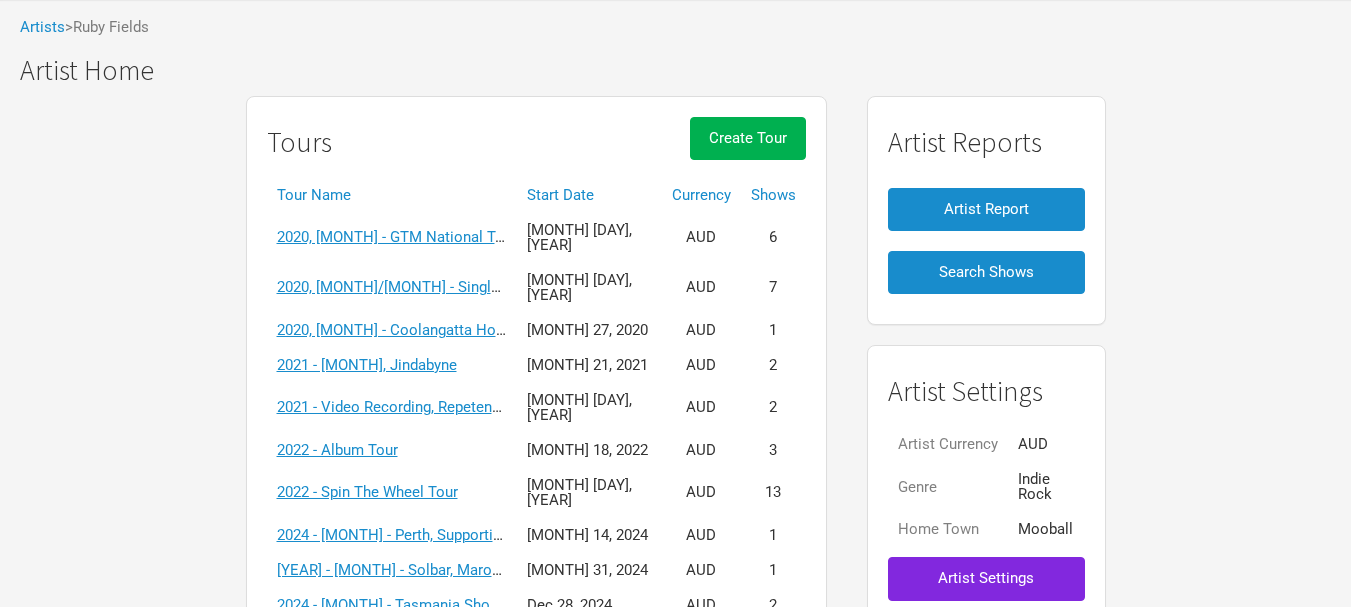 click on "Start Date" at bounding box center (589, 195) 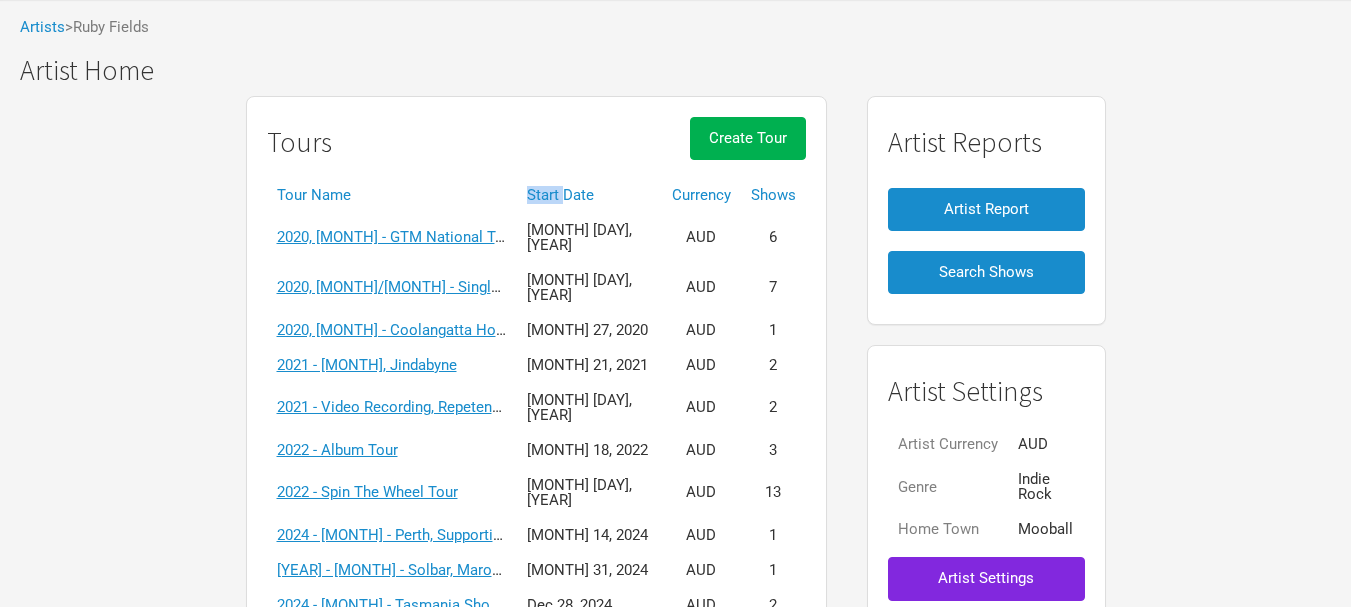 click on "Start Date" at bounding box center (589, 195) 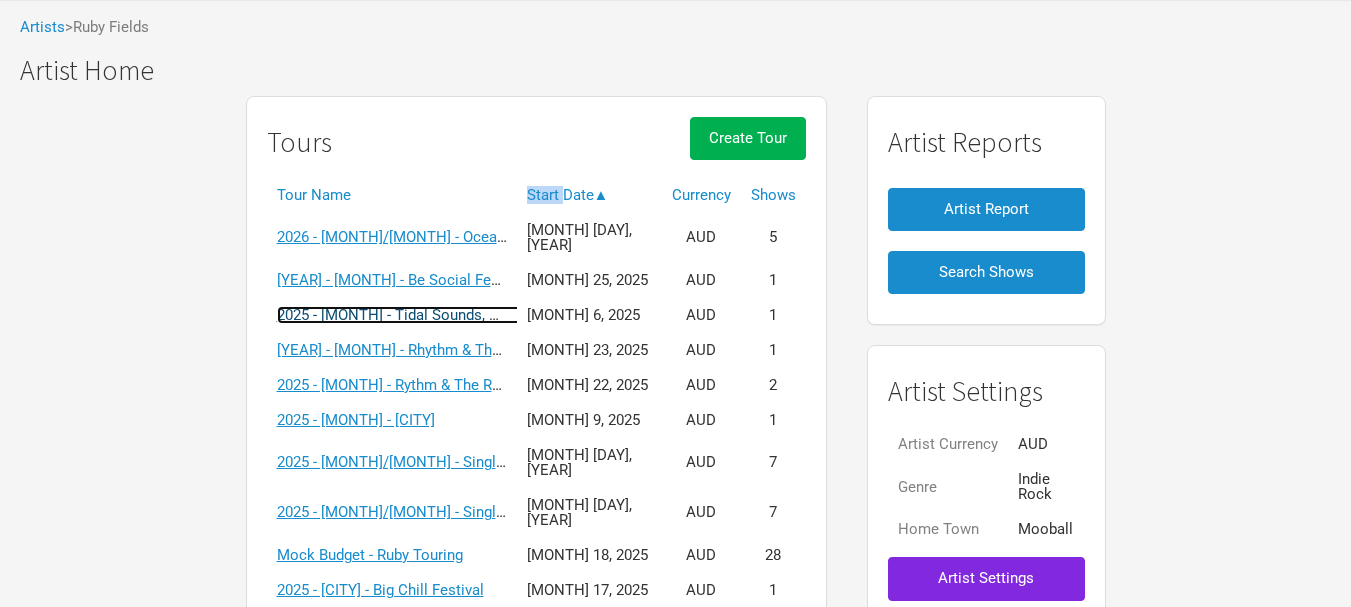 click on "2025 - [MONTH] - Tidal Sounds, Coffs Harbour" at bounding box center [430, 315] 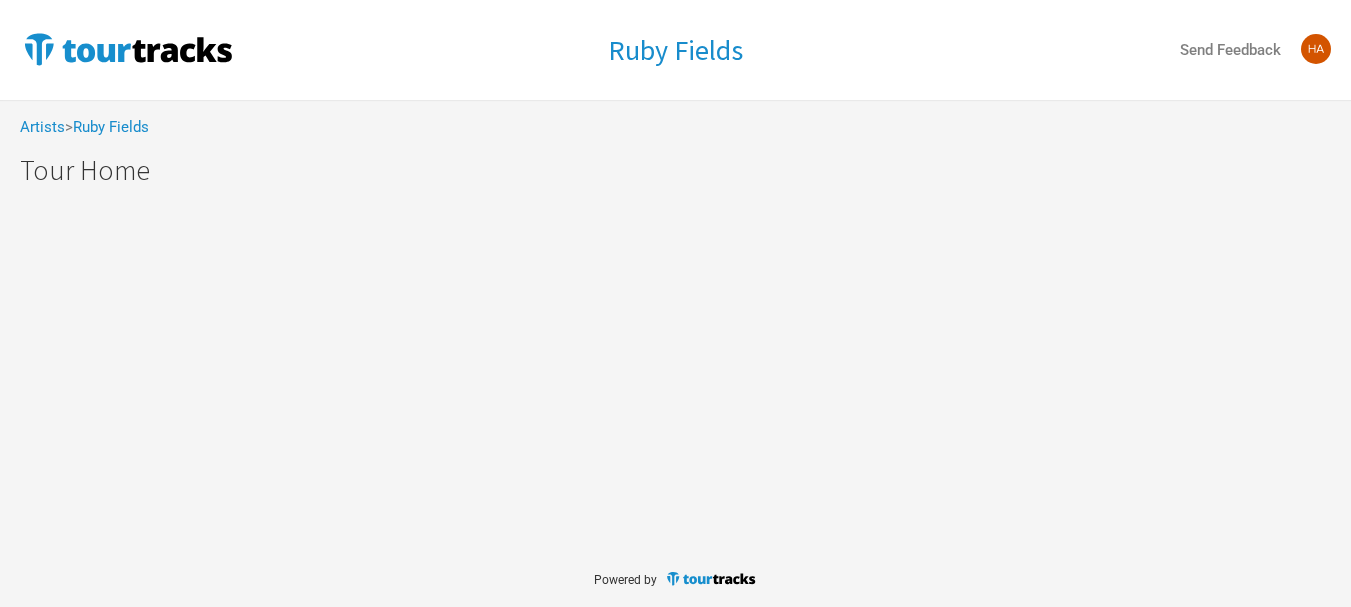 scroll, scrollTop: 0, scrollLeft: 0, axis: both 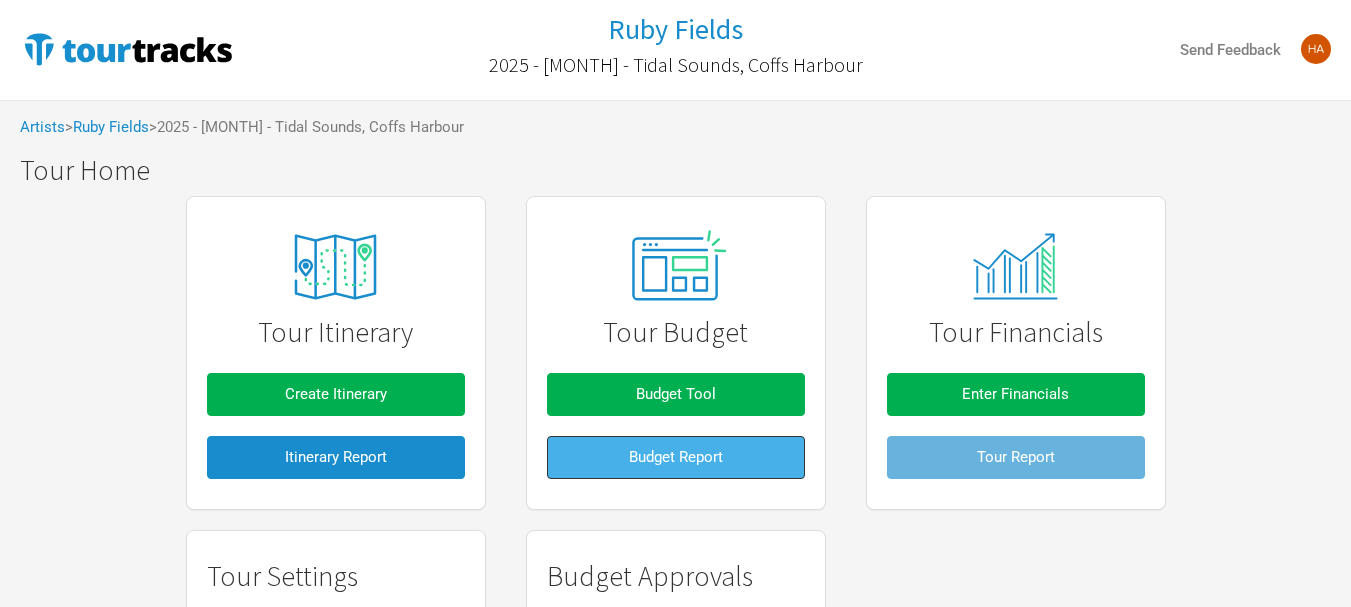click on "Budget Report" at bounding box center [676, 457] 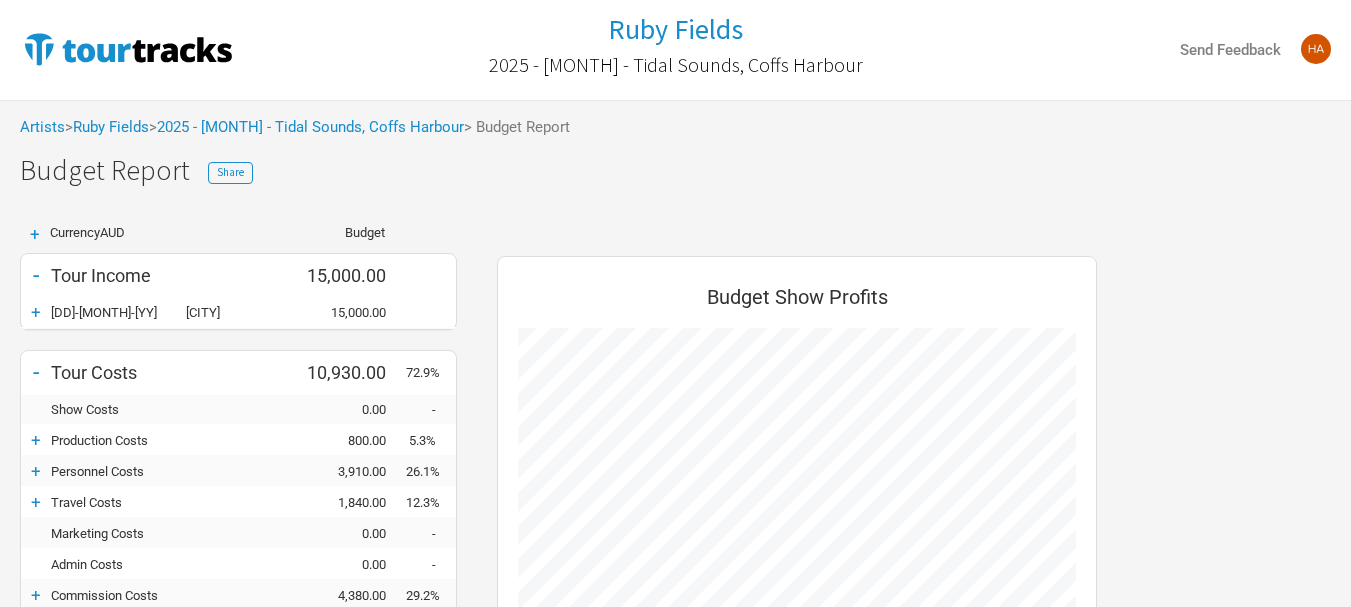 scroll, scrollTop: 999415, scrollLeft: 999360, axis: both 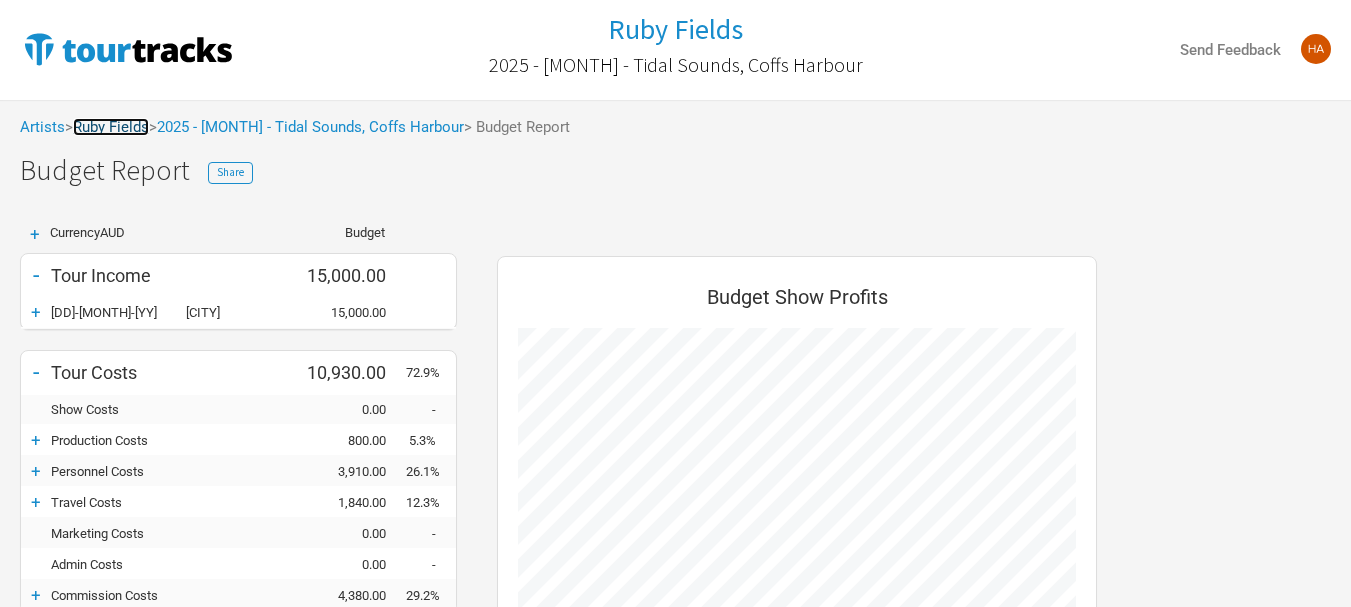 click on "Ruby Fields" at bounding box center (111, 127) 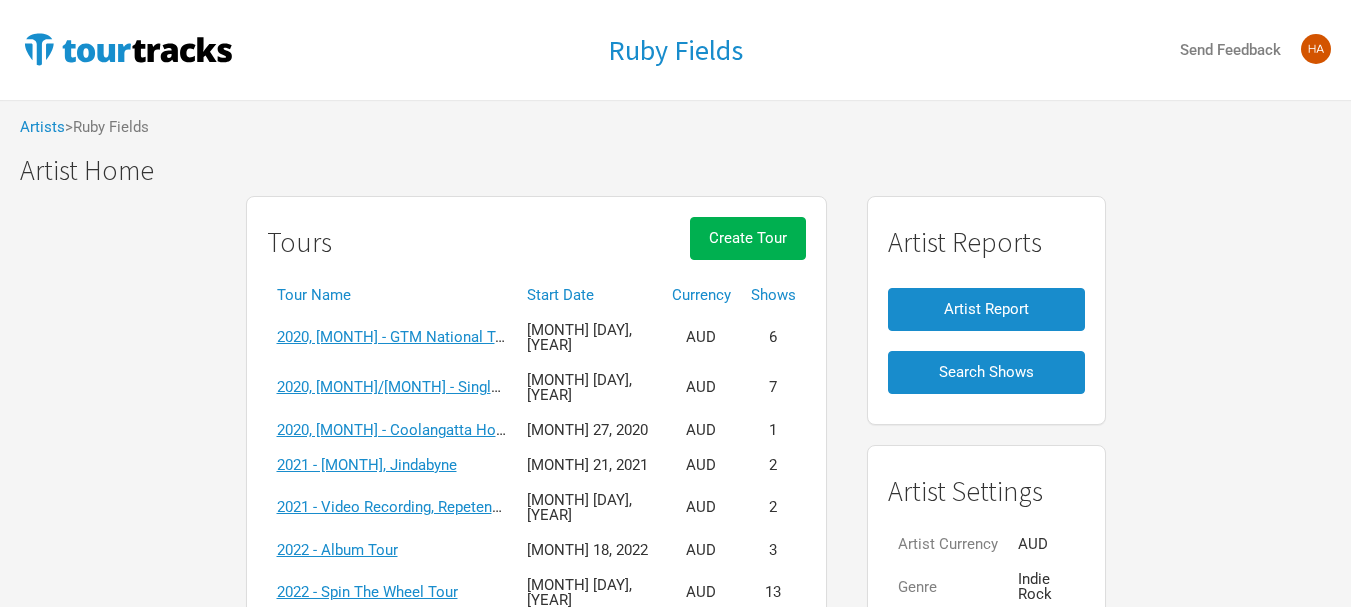 click on "Start Date" at bounding box center [589, 295] 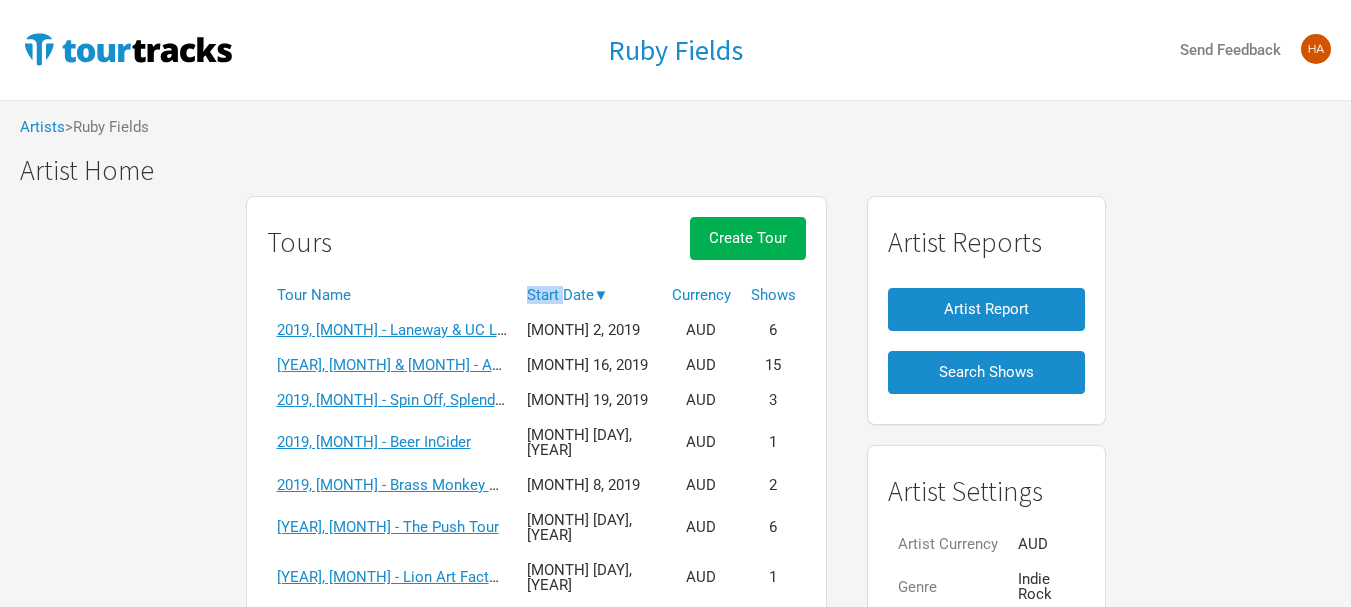 click on "Start Date ▼" at bounding box center (589, 295) 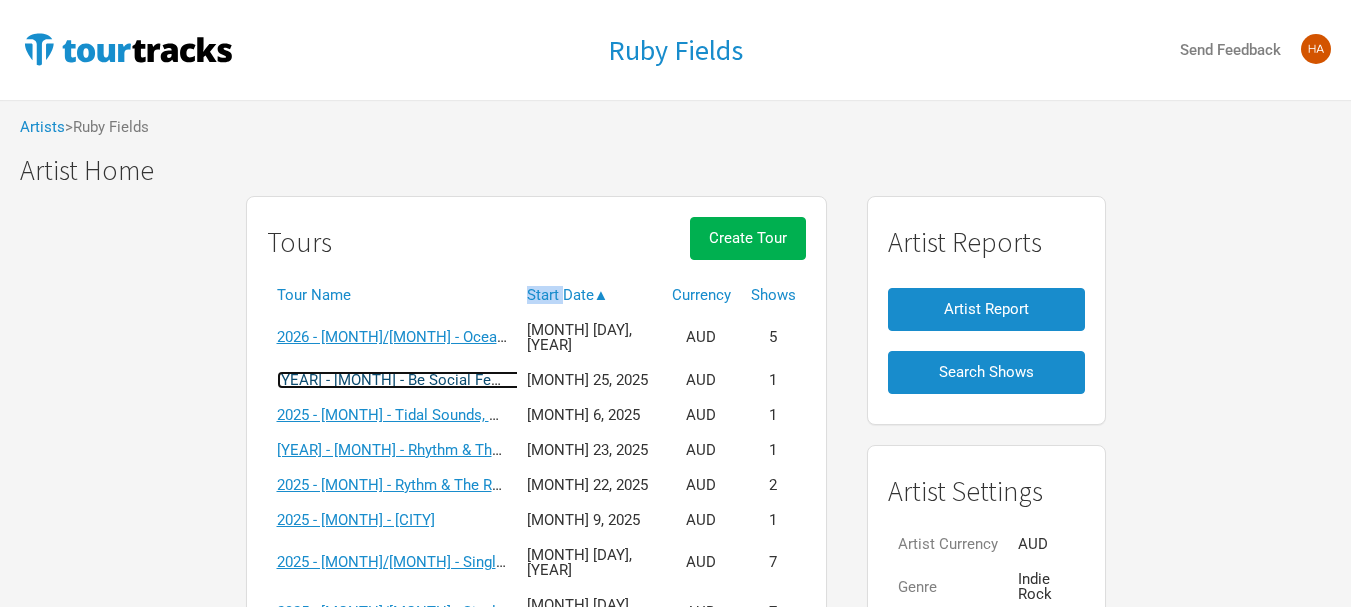 click on "[YEAR] - [MONTH] - Be Social Fest, Cairns" at bounding box center (415, 380) 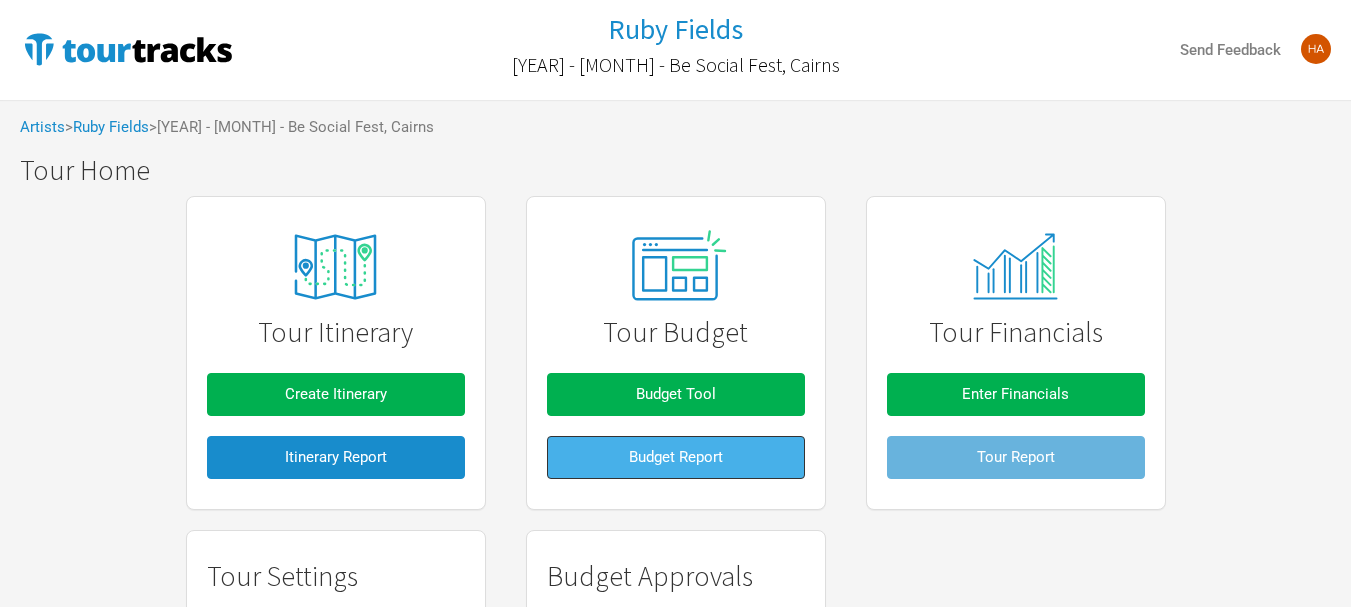 click on "Budget Report" at bounding box center (676, 457) 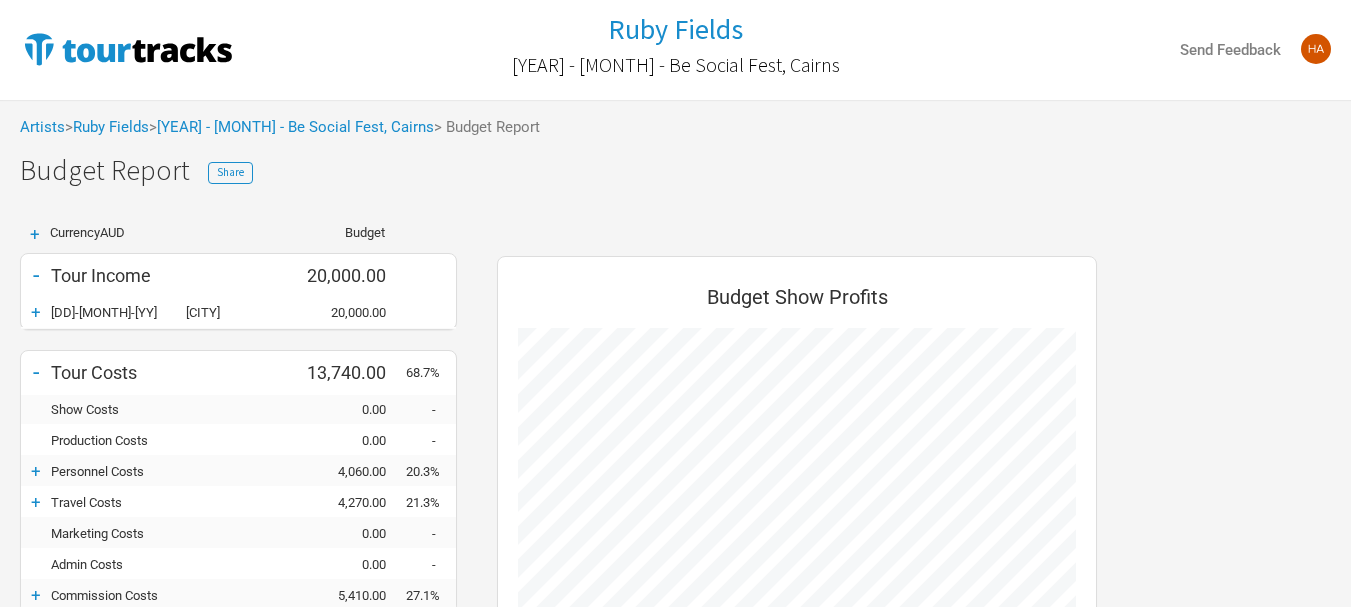 scroll, scrollTop: 999415, scrollLeft: 999360, axis: both 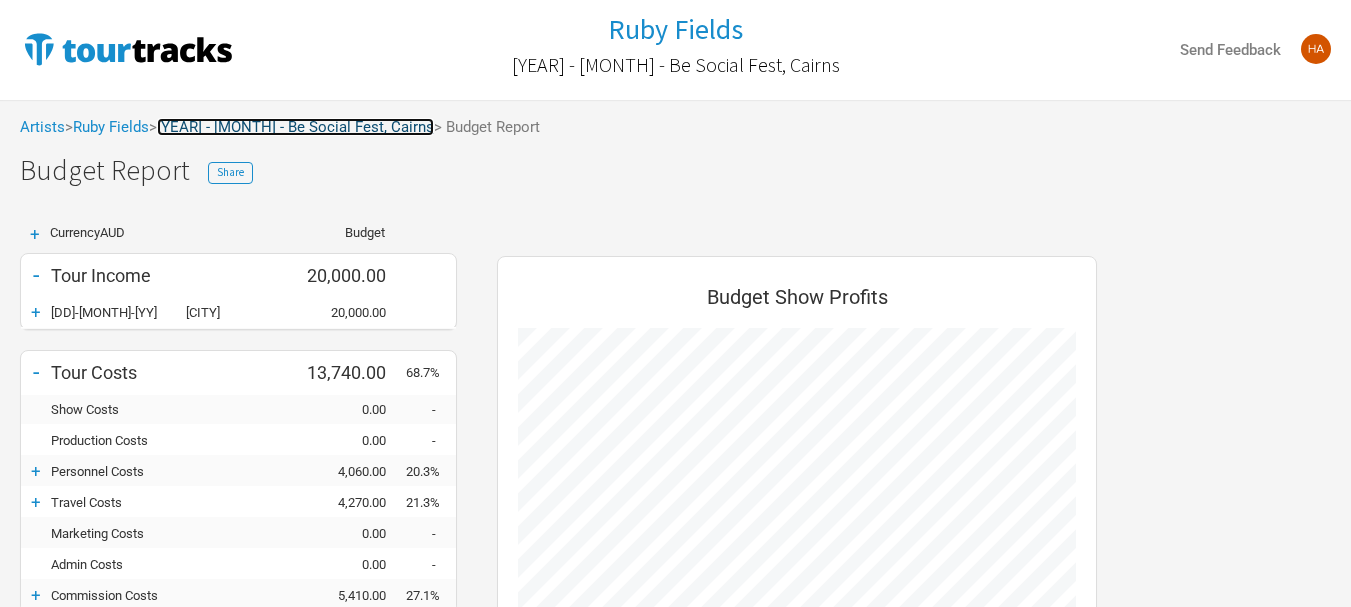 click on "[YEAR] - [MONTH] - Be Social Fest, Cairns" at bounding box center (295, 127) 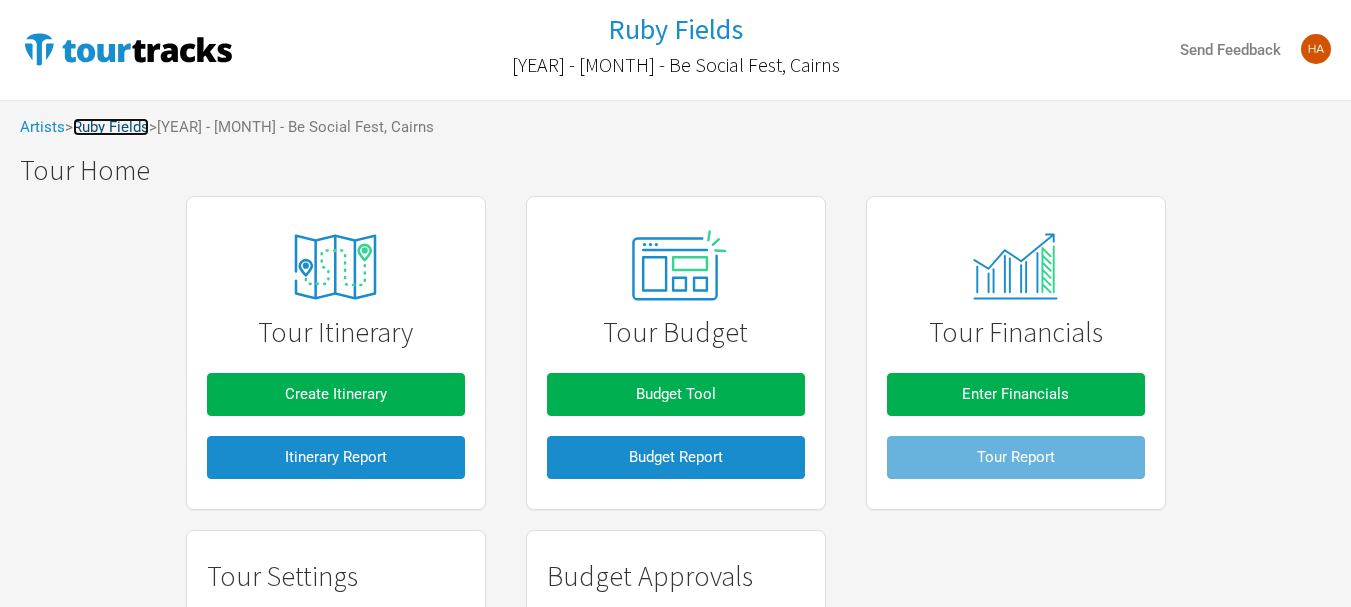 click on "Ruby Fields" at bounding box center [111, 127] 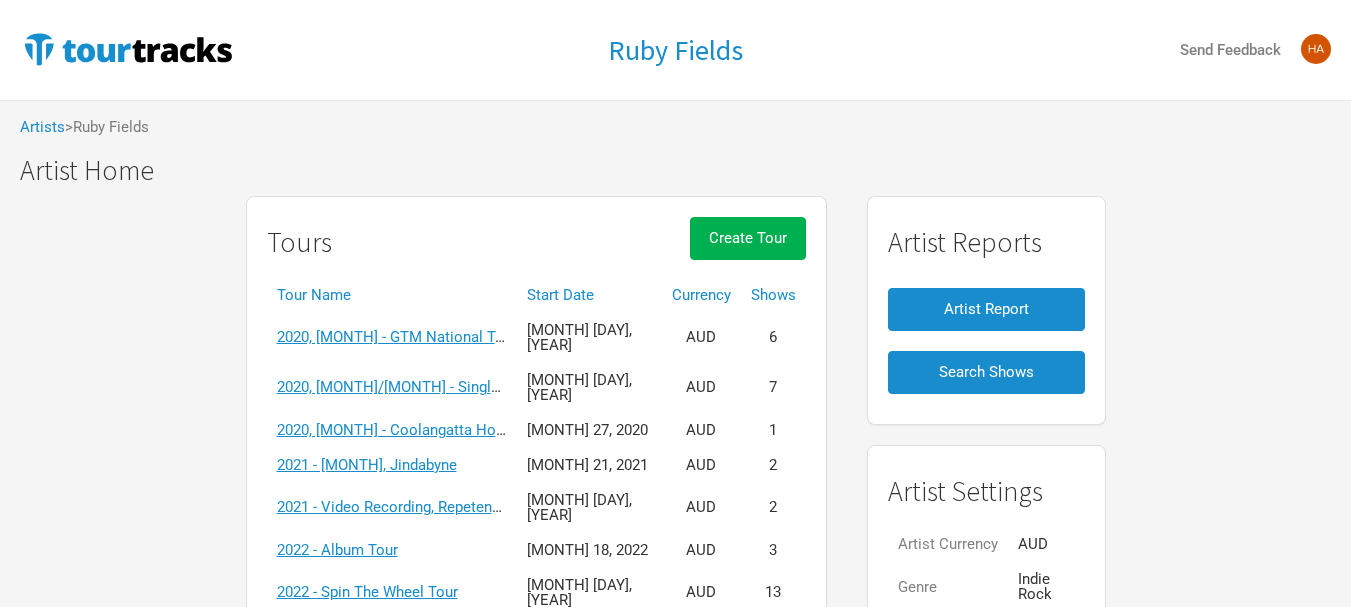click on "Start Date" at bounding box center (589, 295) 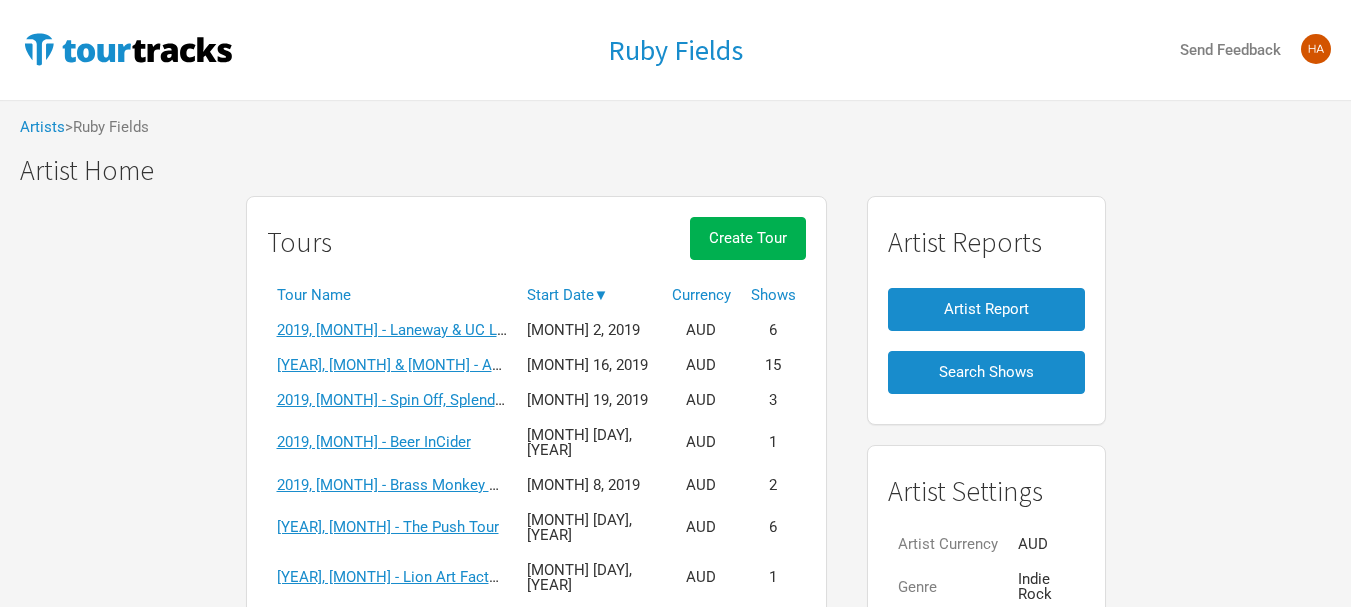 click on "Start Date ▼" at bounding box center [589, 295] 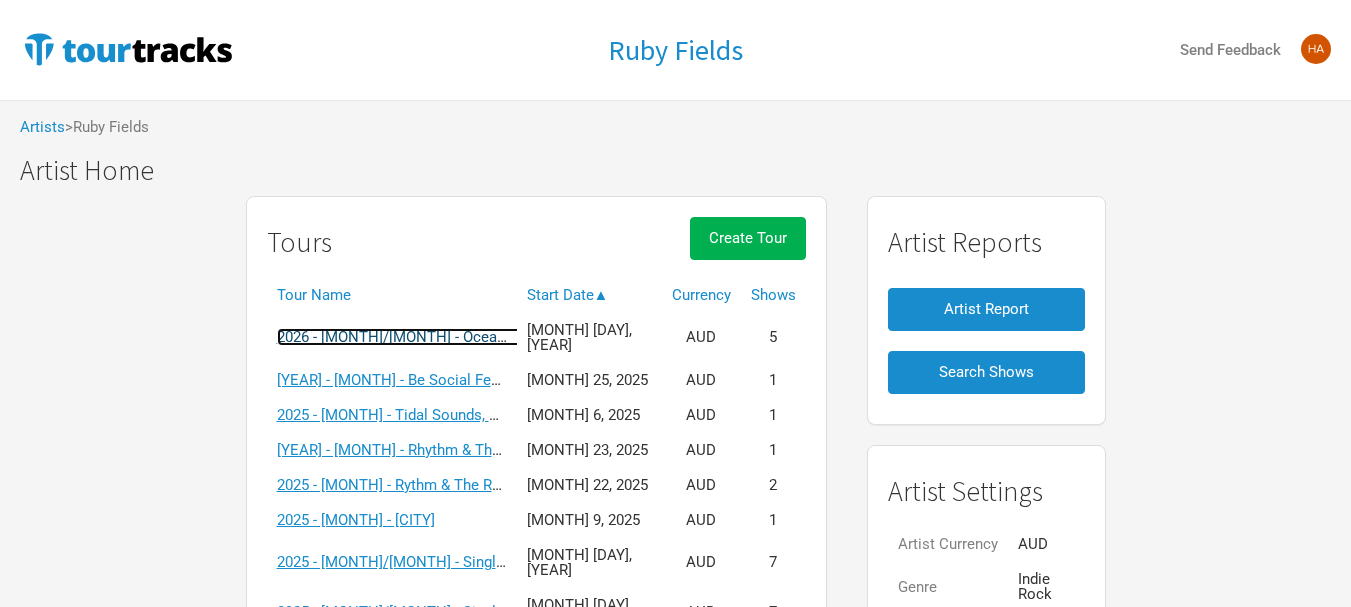 click on "2026 - [MONTH]/[MONTH] - Ocean Alley Supports" at bounding box center [441, 337] 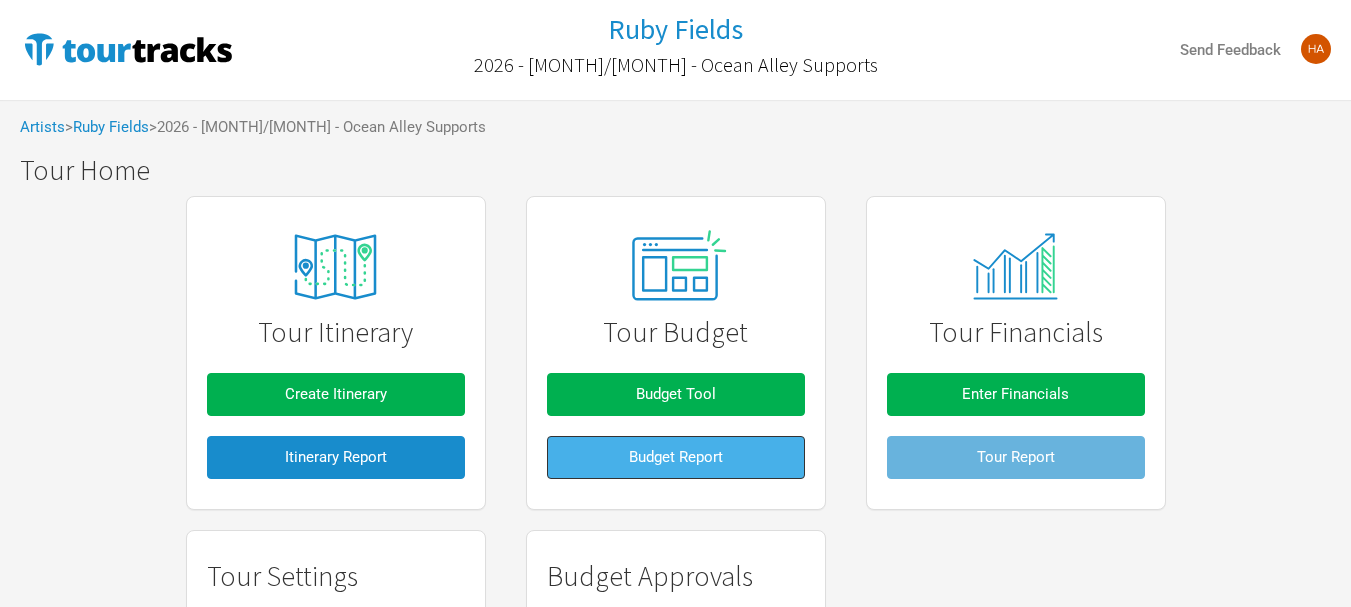 click on "Budget Report" at bounding box center [676, 457] 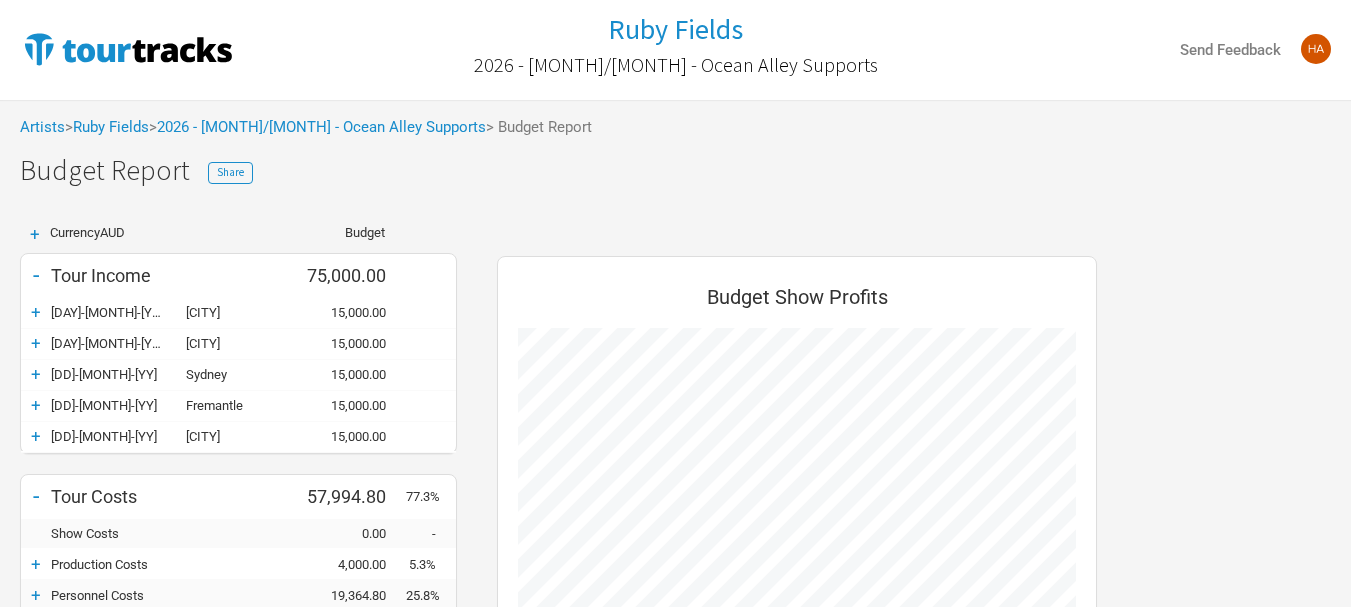 scroll, scrollTop: 999291, scrollLeft: 999360, axis: both 